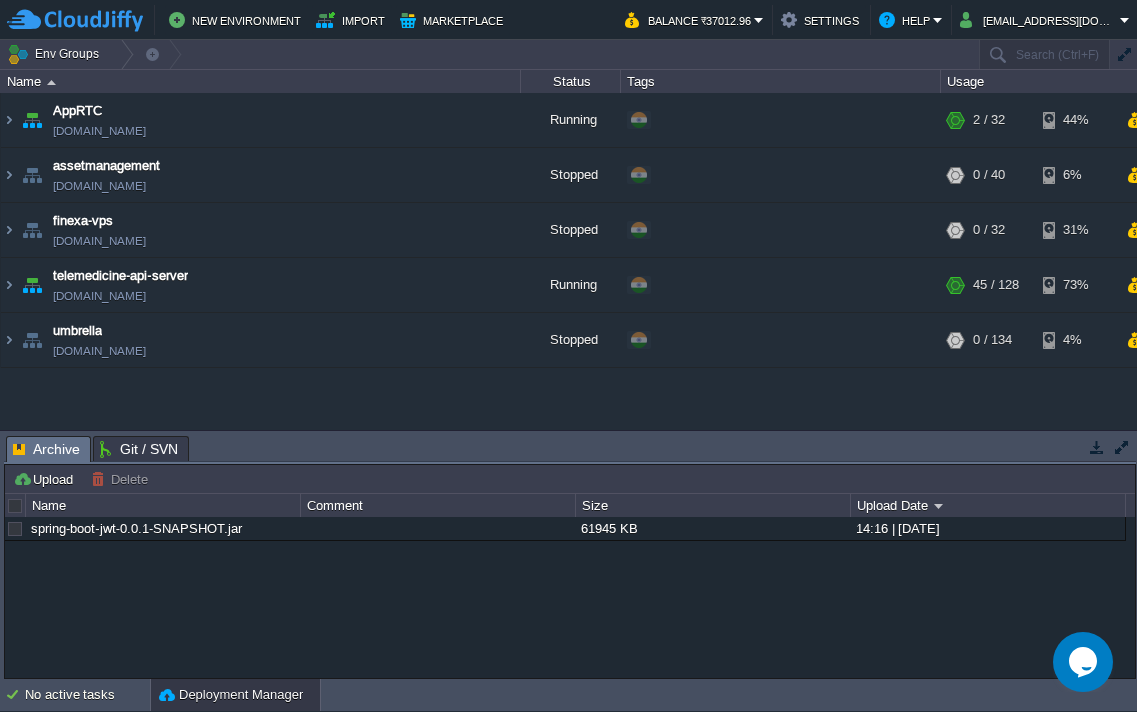 scroll, scrollTop: 0, scrollLeft: 0, axis: both 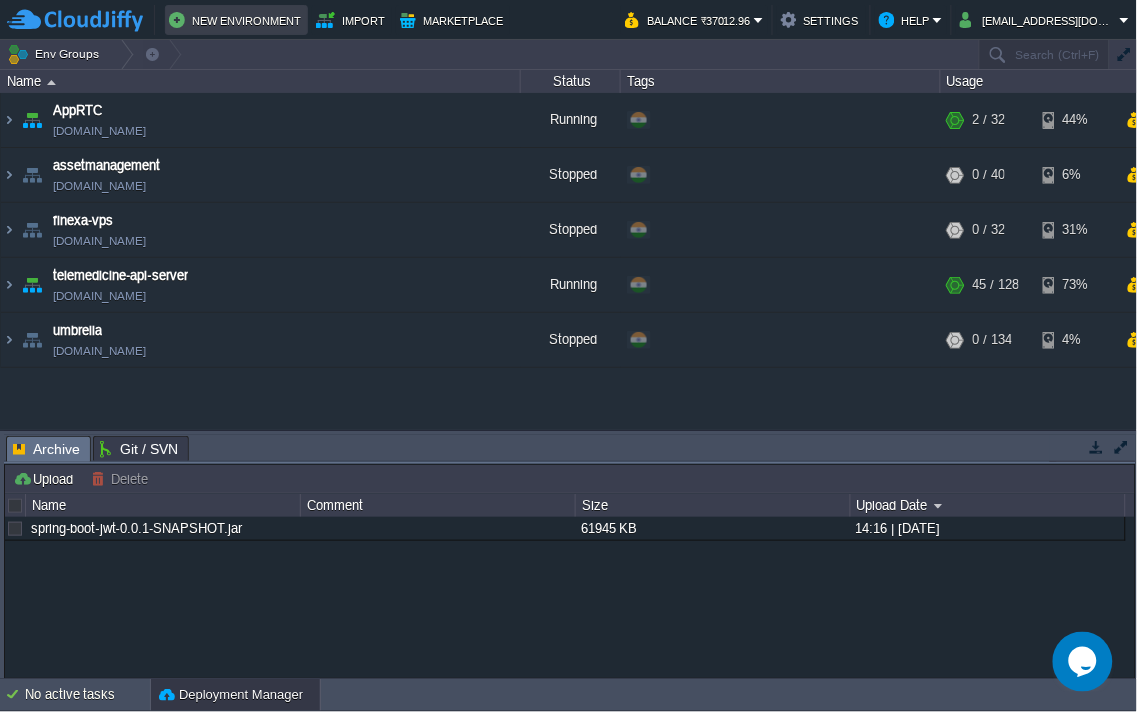 click on "New Environment" at bounding box center [236, 20] 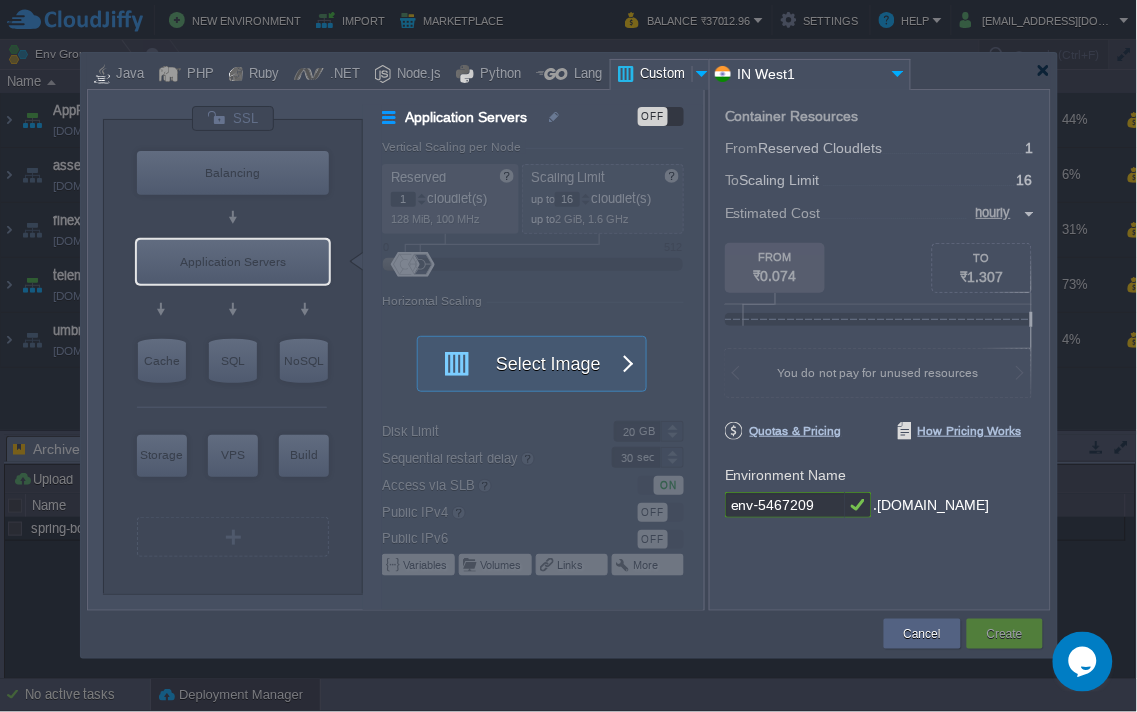 click at bounding box center (703, 74) 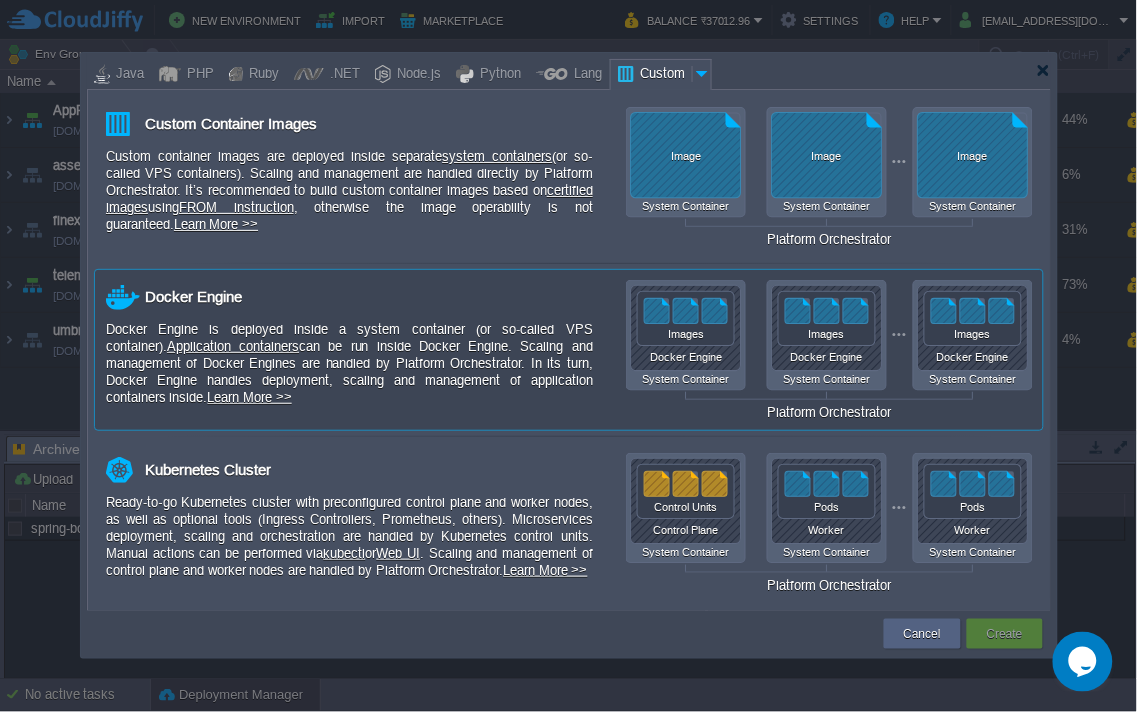 click on "Docker Engine is deployed inside a system container (or so-called VPS container).  Application containers  can be run inside Docker Engine. Scaling and management of Docker Engines are handled by Platform Orchestrator. In its turn, Docker Engine handles deployment, scaling and management of application containers inside.  Learn More >>" at bounding box center (349, 363) 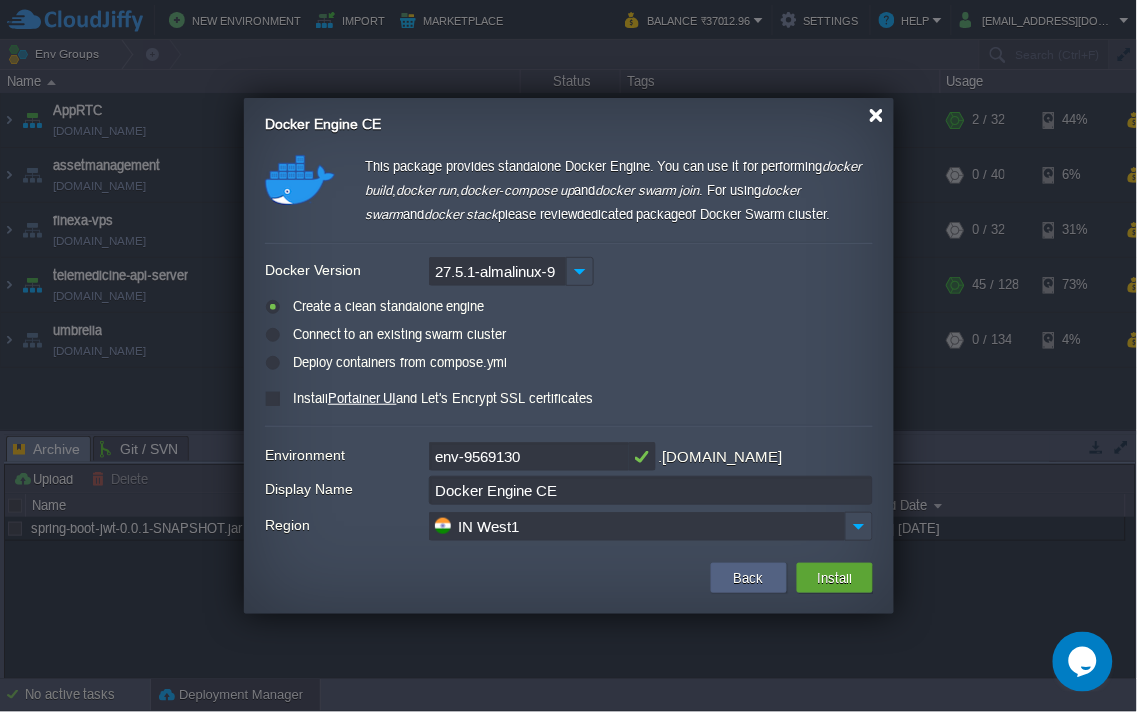 click at bounding box center (876, 115) 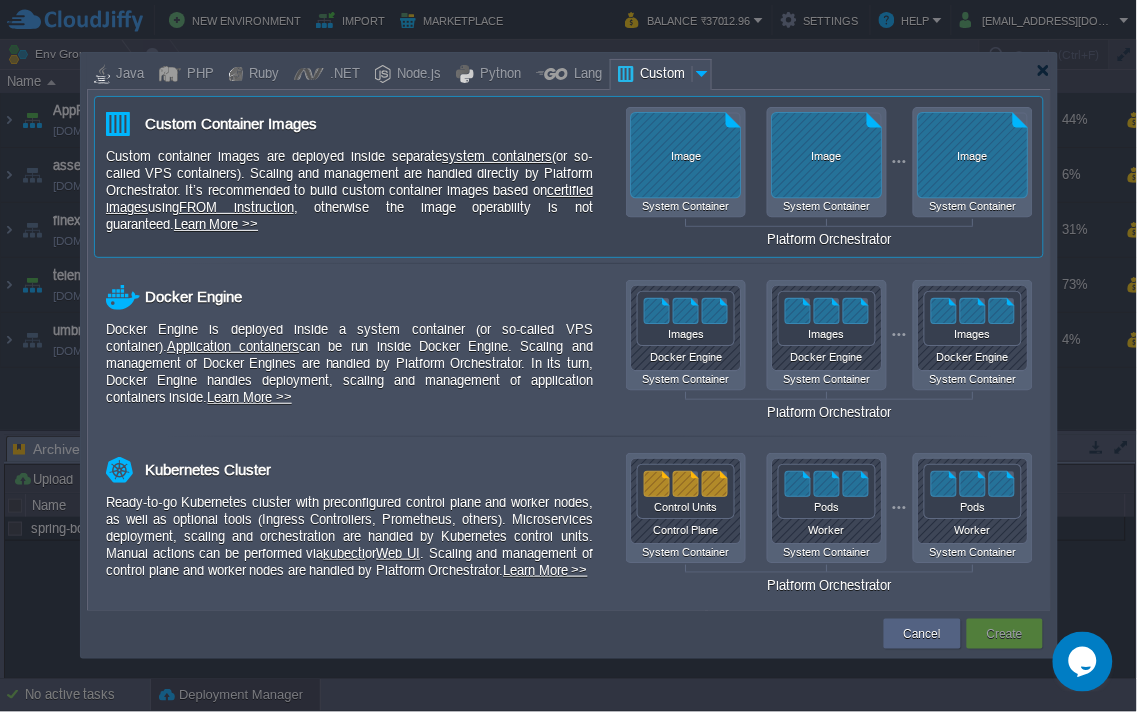 click on "Custom container images are deployed inside separate  system containers  (or so-called VPS containers). Scaling and management are handled directly by Platform Orchestrator. It’s recommended to build custom container images based on  certified images  using  FROM instruction , otherwise the image operability is not guaranteed.  Learn More >>" at bounding box center [349, 190] 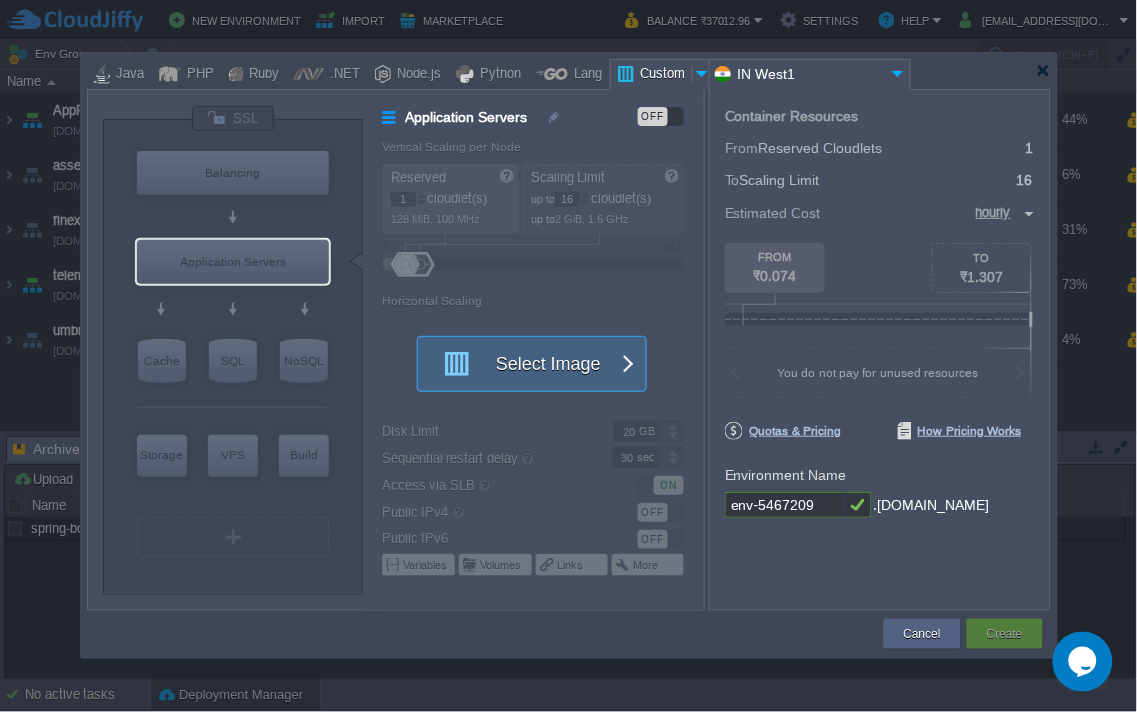 click on "Select Image" at bounding box center (532, 364) 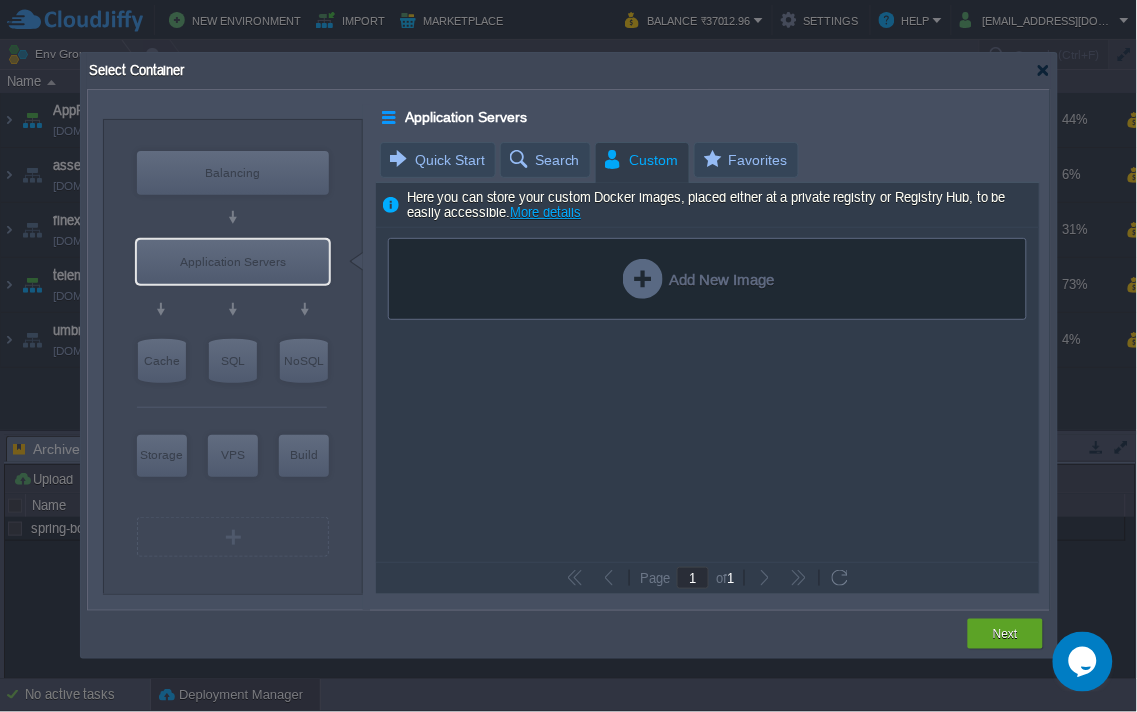 click on "Add New Image" at bounding box center [698, 279] 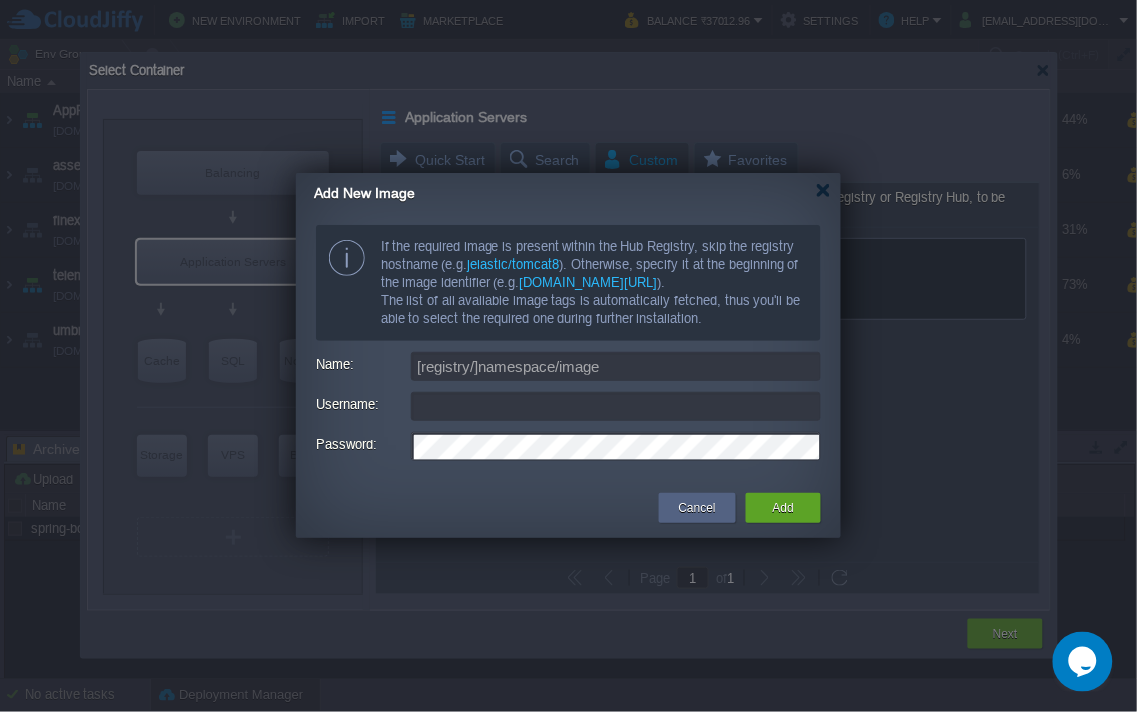 type on "[EMAIL_ADDRESS][DOMAIN_NAME]" 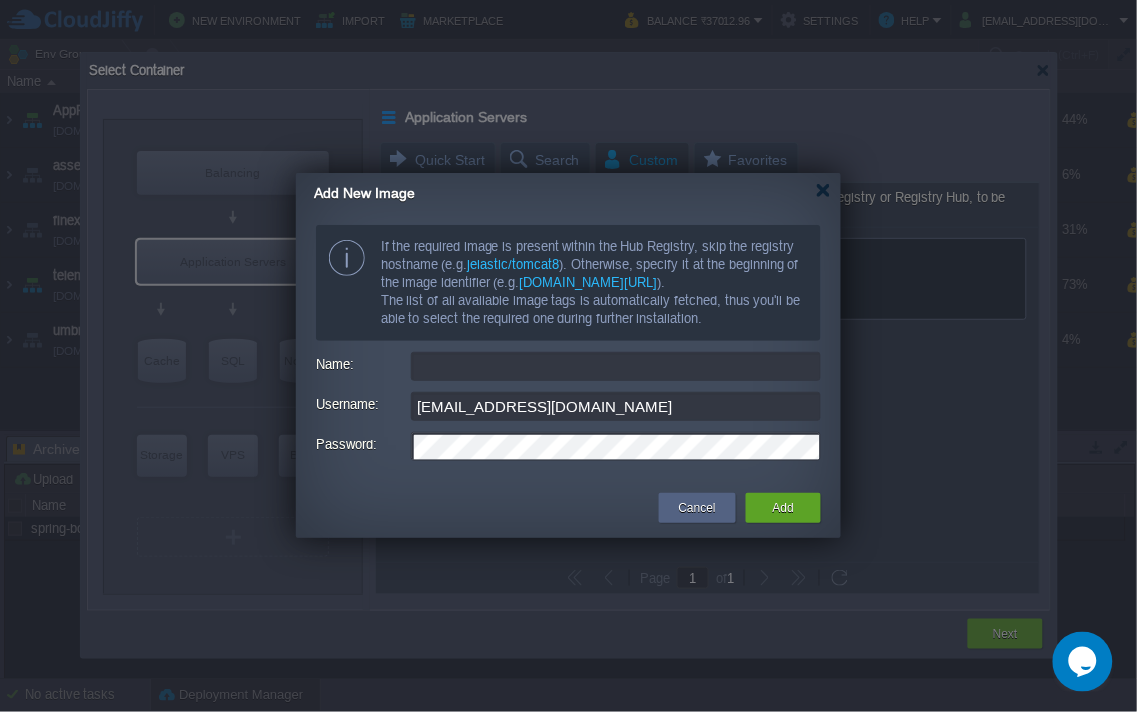 click on "Name:" at bounding box center (616, 366) 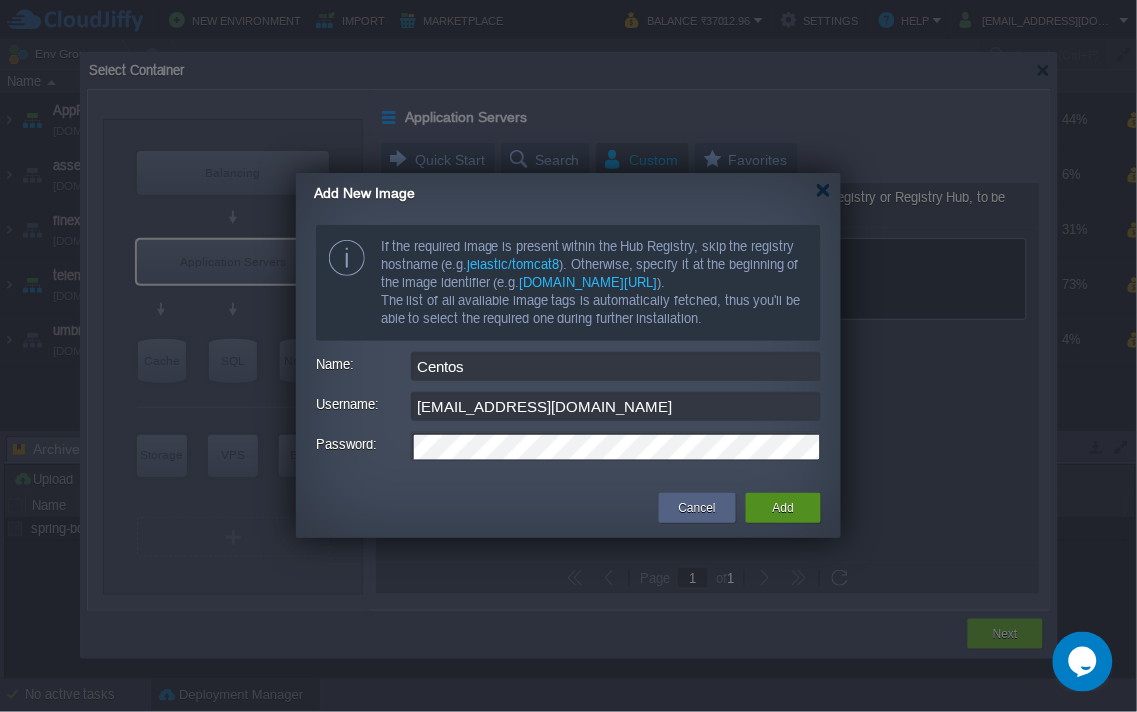 type on "Centos" 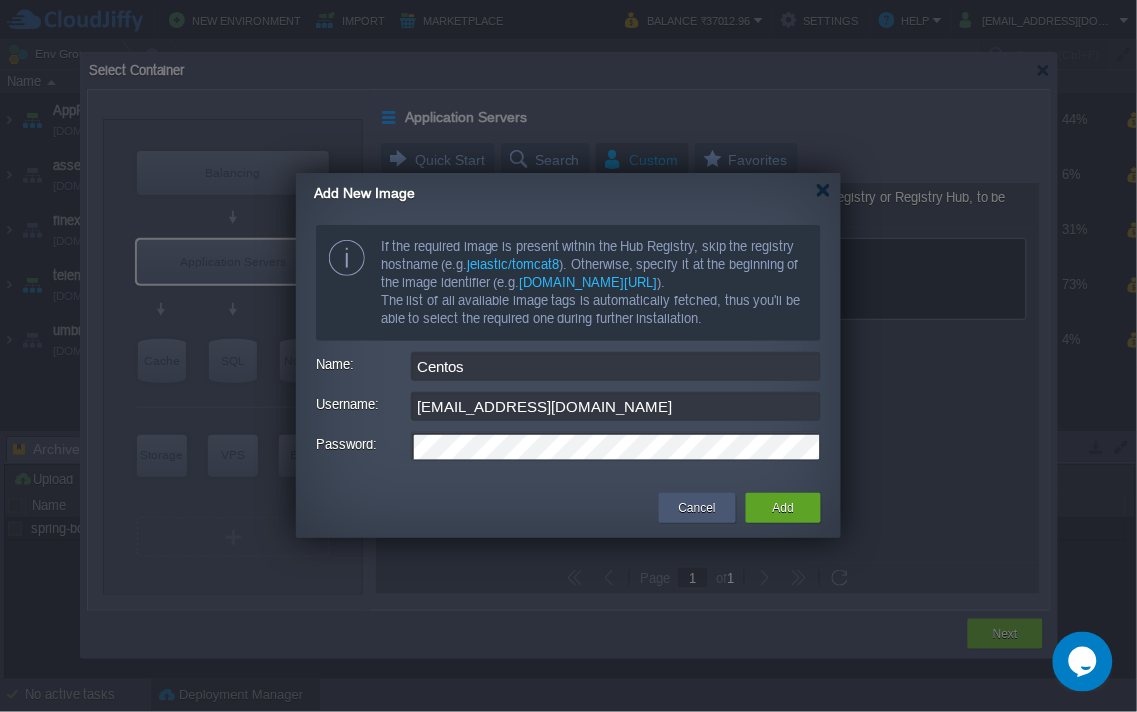 click on "Cancel" at bounding box center (697, 508) 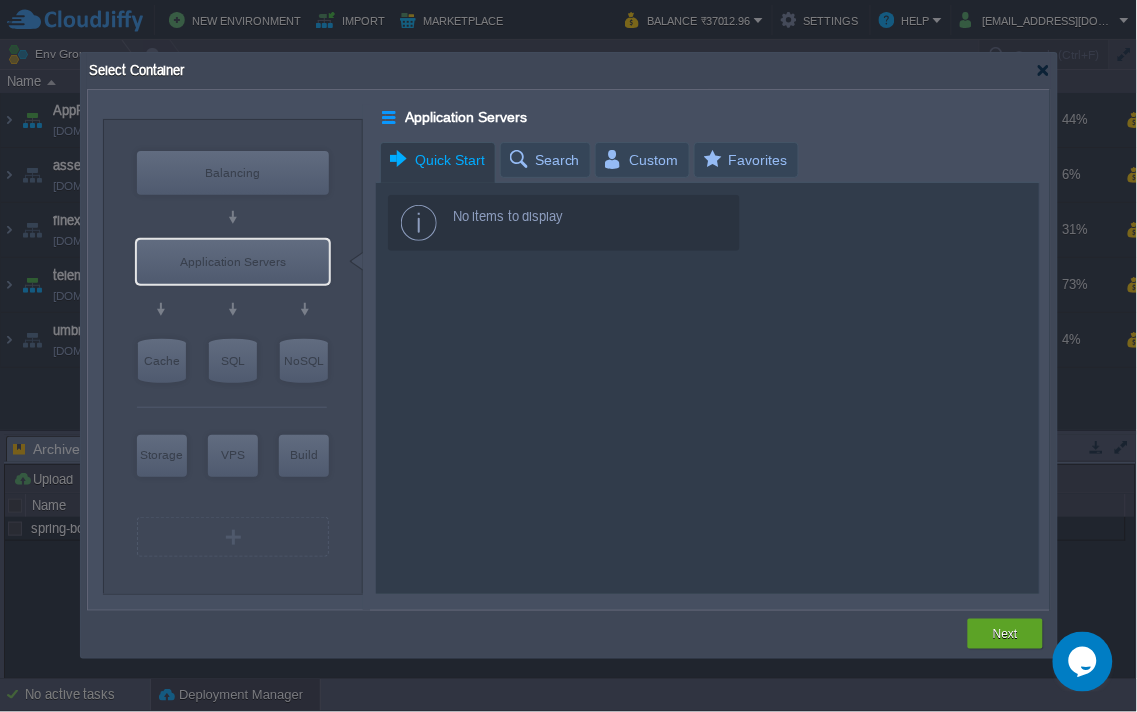 click on "Quick Start" at bounding box center [436, 160] 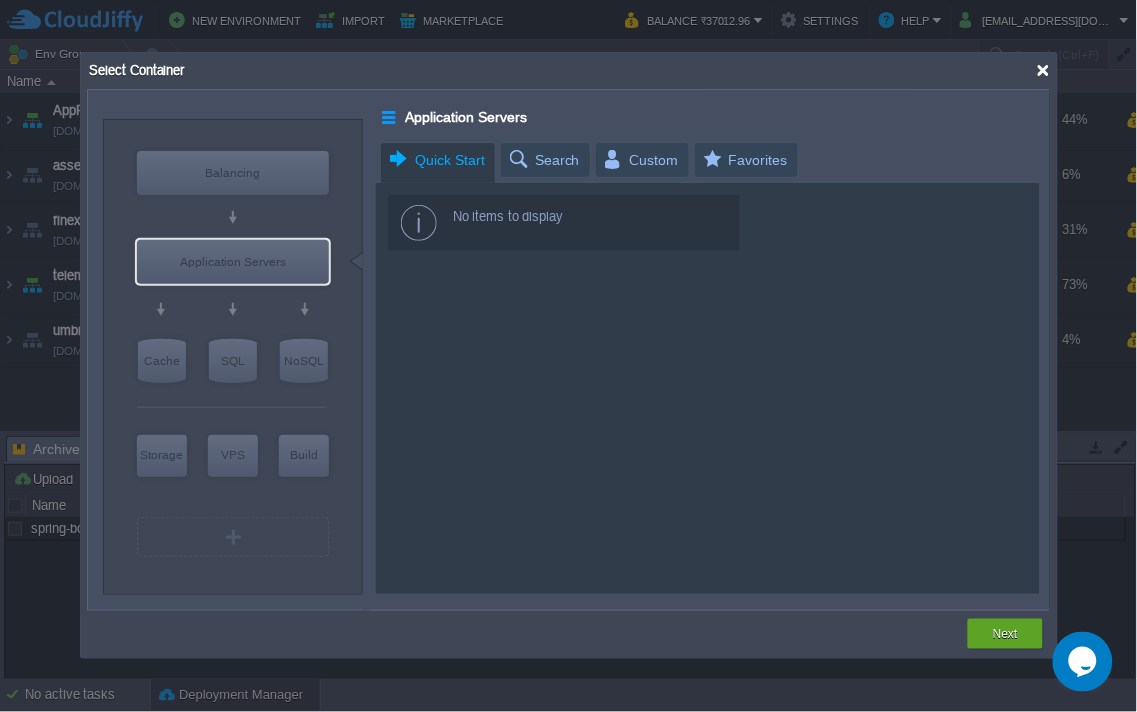 click at bounding box center (1043, 70) 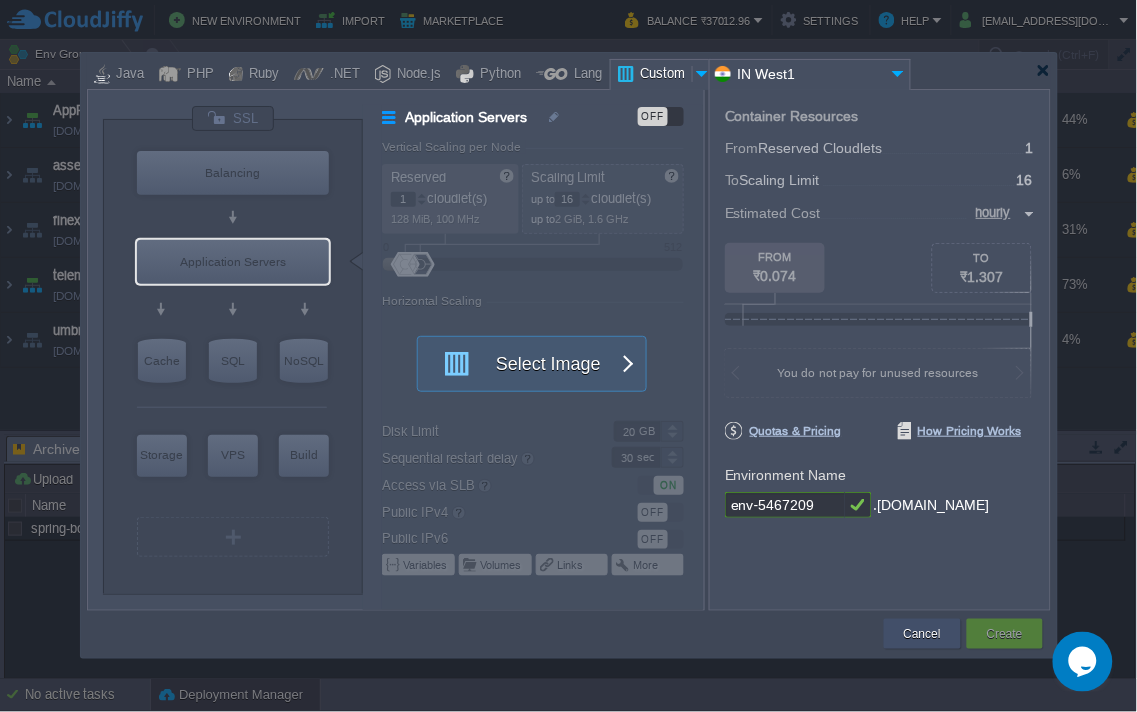 click on "Cancel" at bounding box center [922, 634] 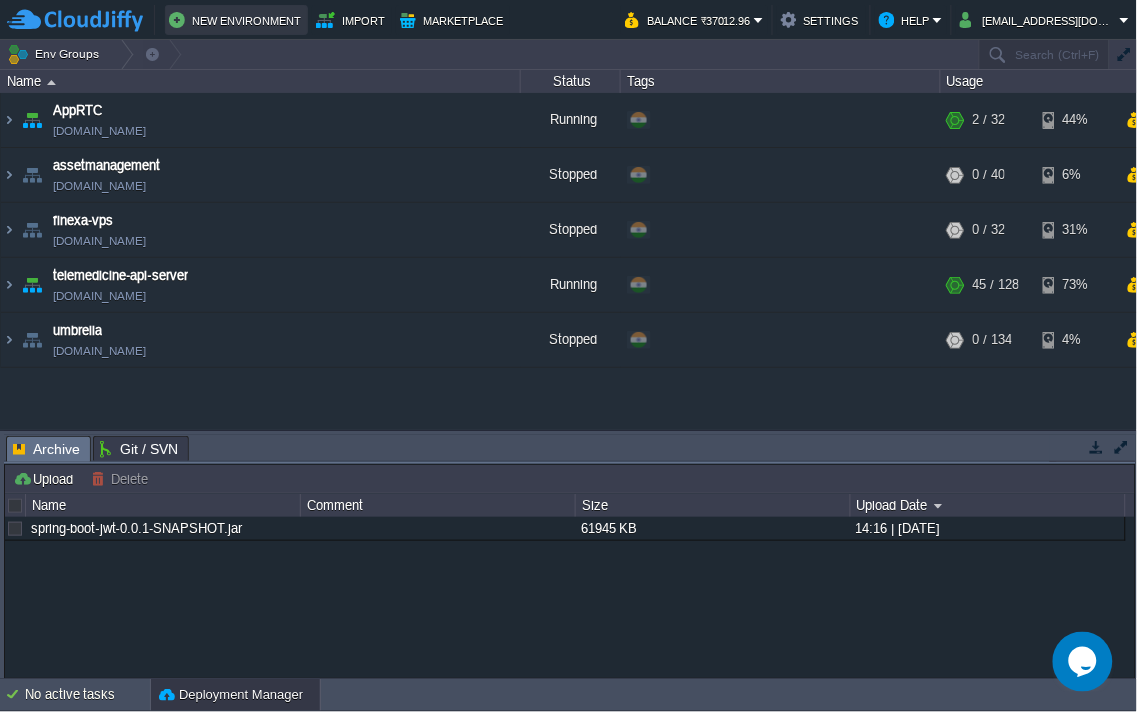 click on "New Environment" at bounding box center [236, 20] 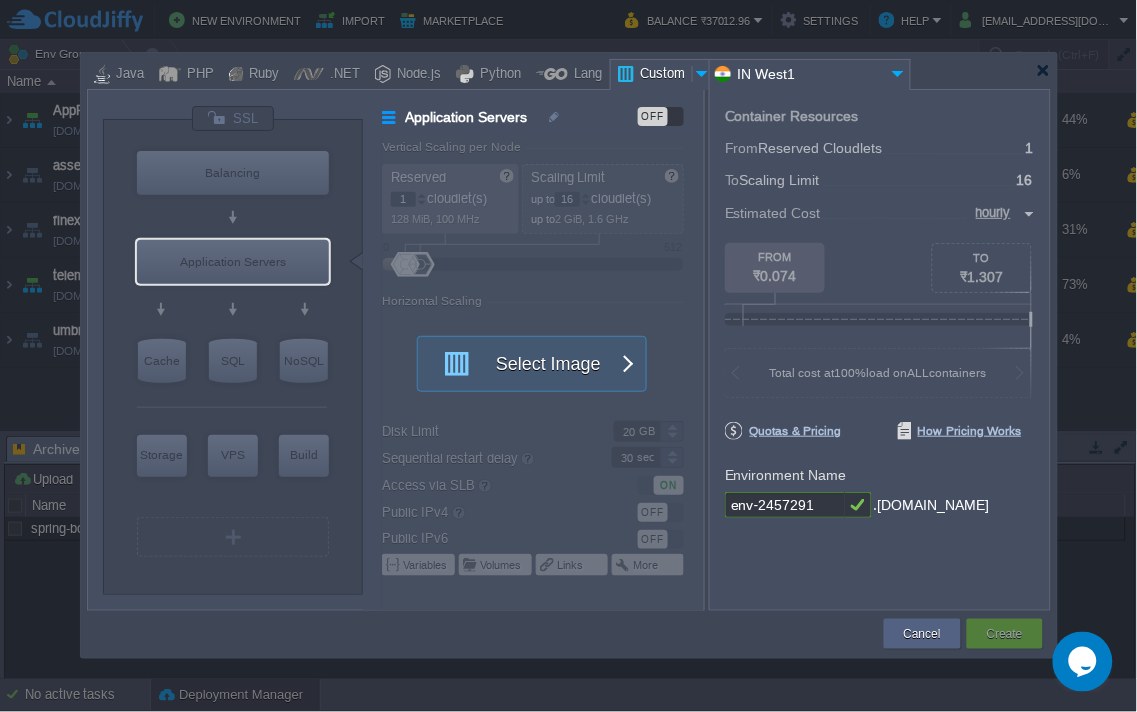click at bounding box center [703, 74] 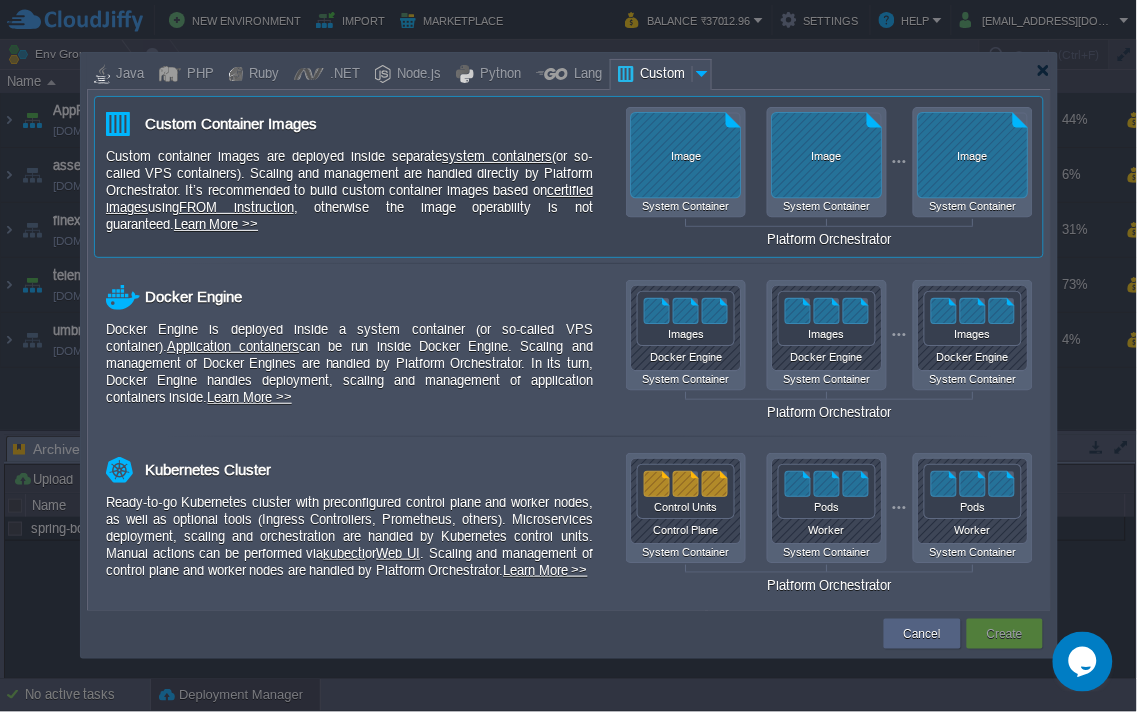 click on "Image" at bounding box center (973, 156) 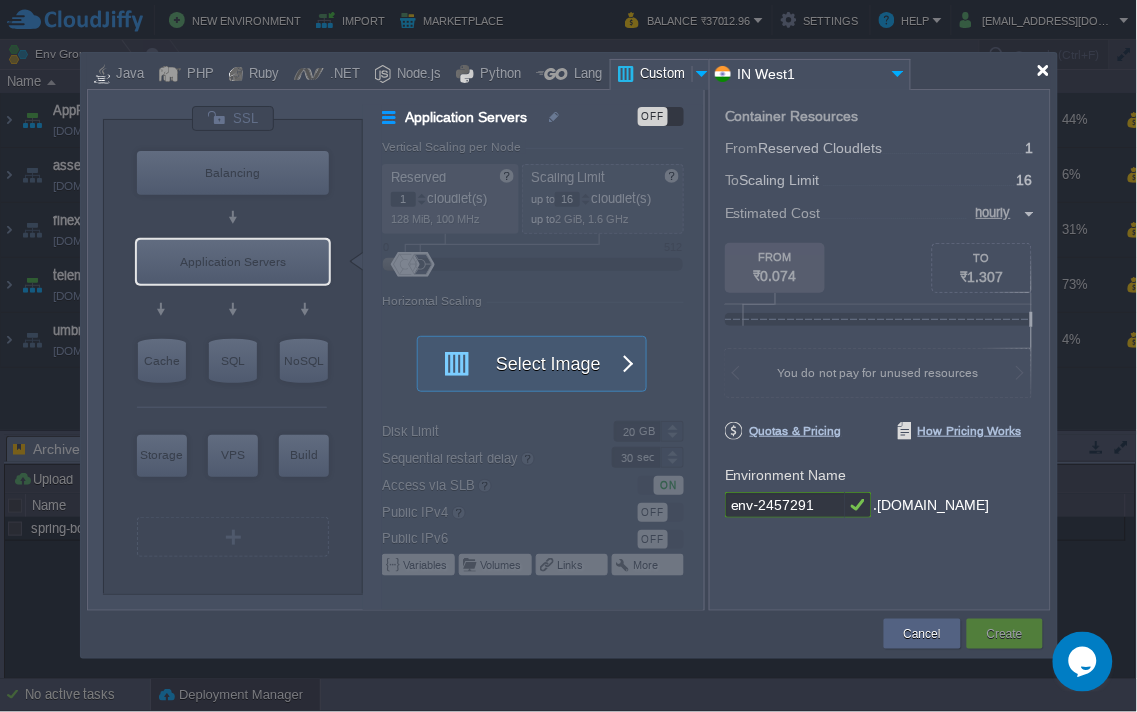 click at bounding box center [1043, 70] 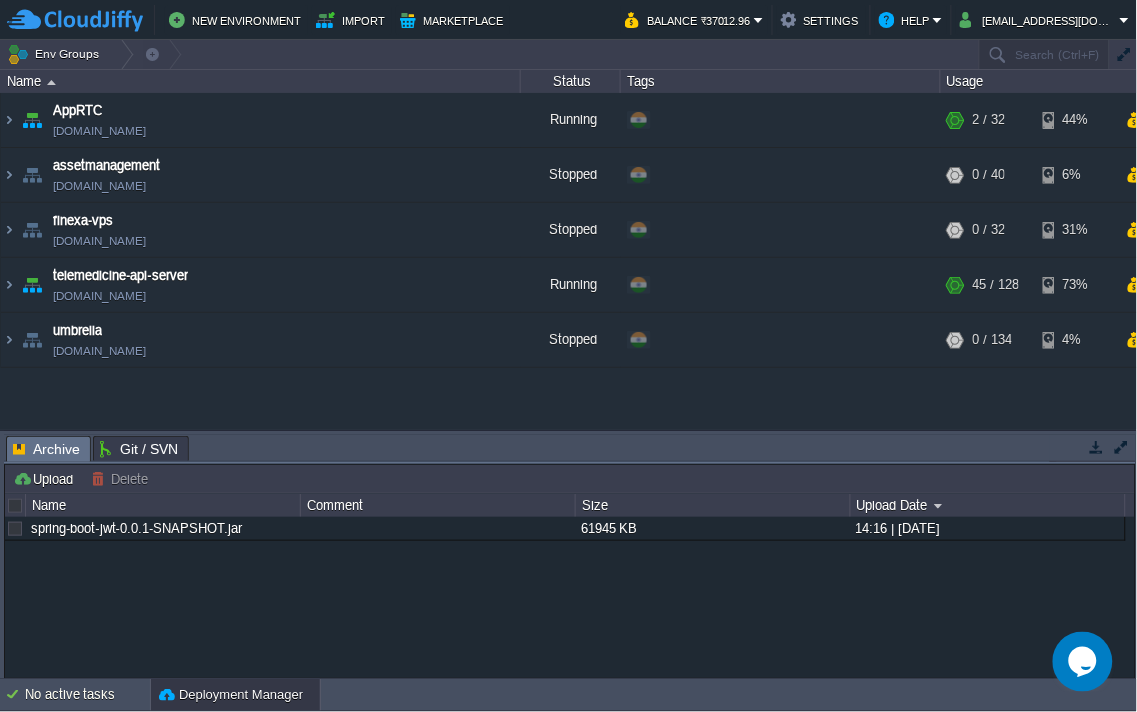 click 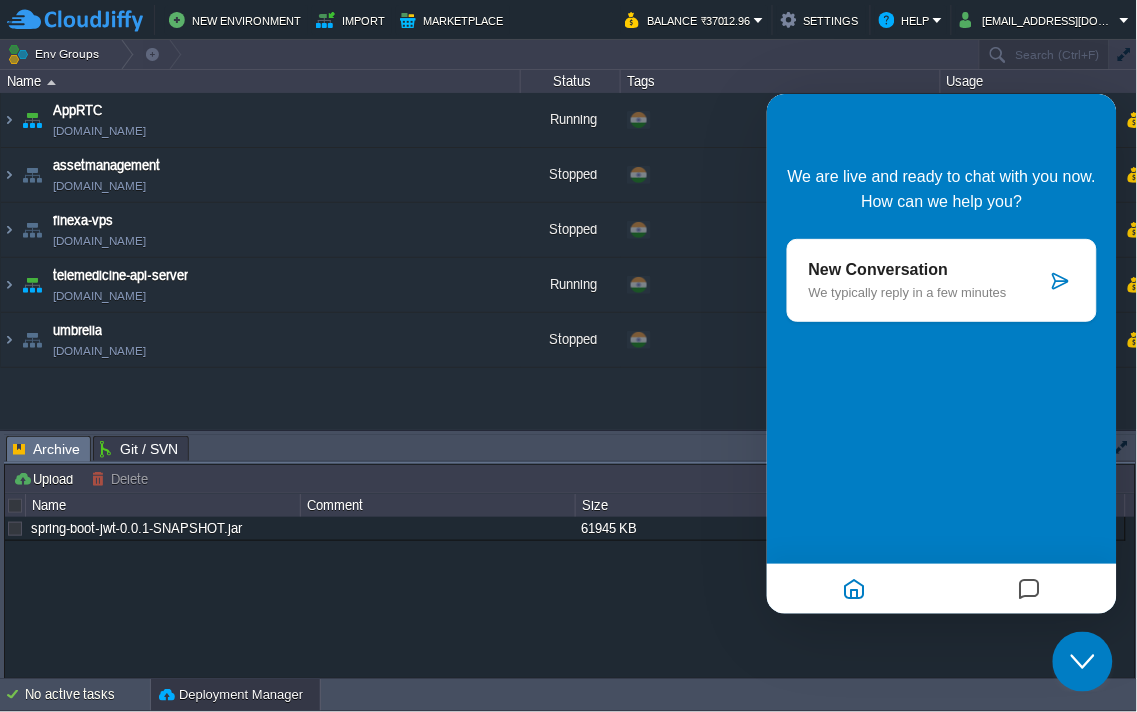 click at bounding box center [1060, 280] 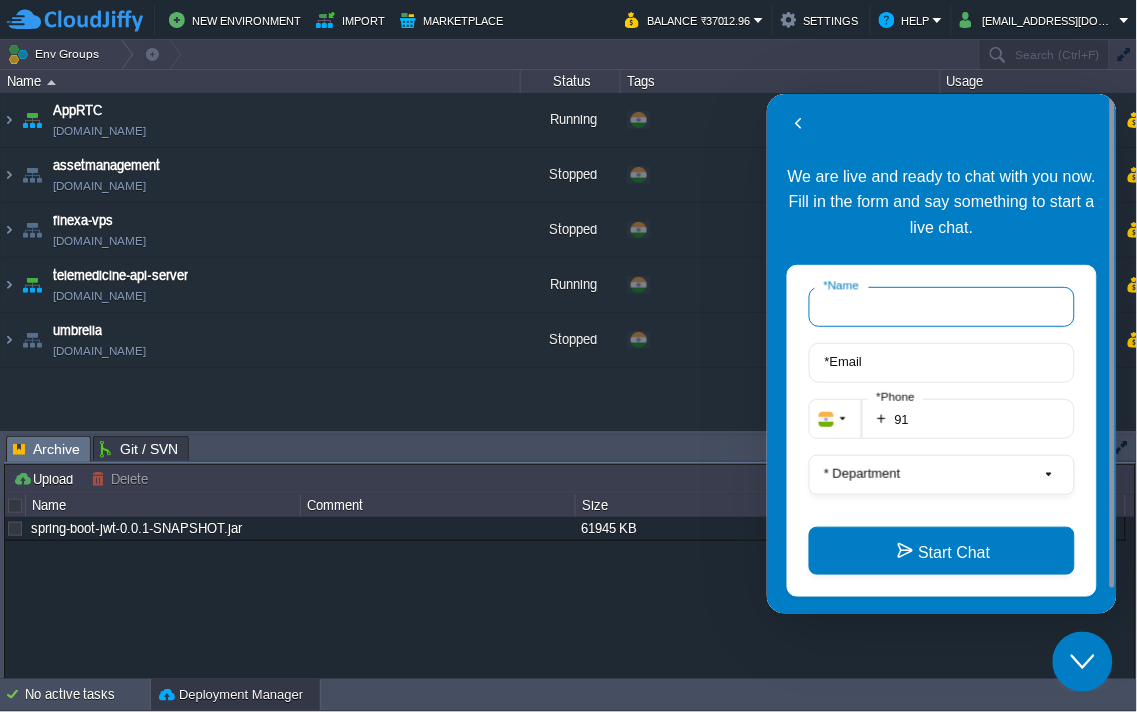 click on "*  Name" at bounding box center [941, 306] 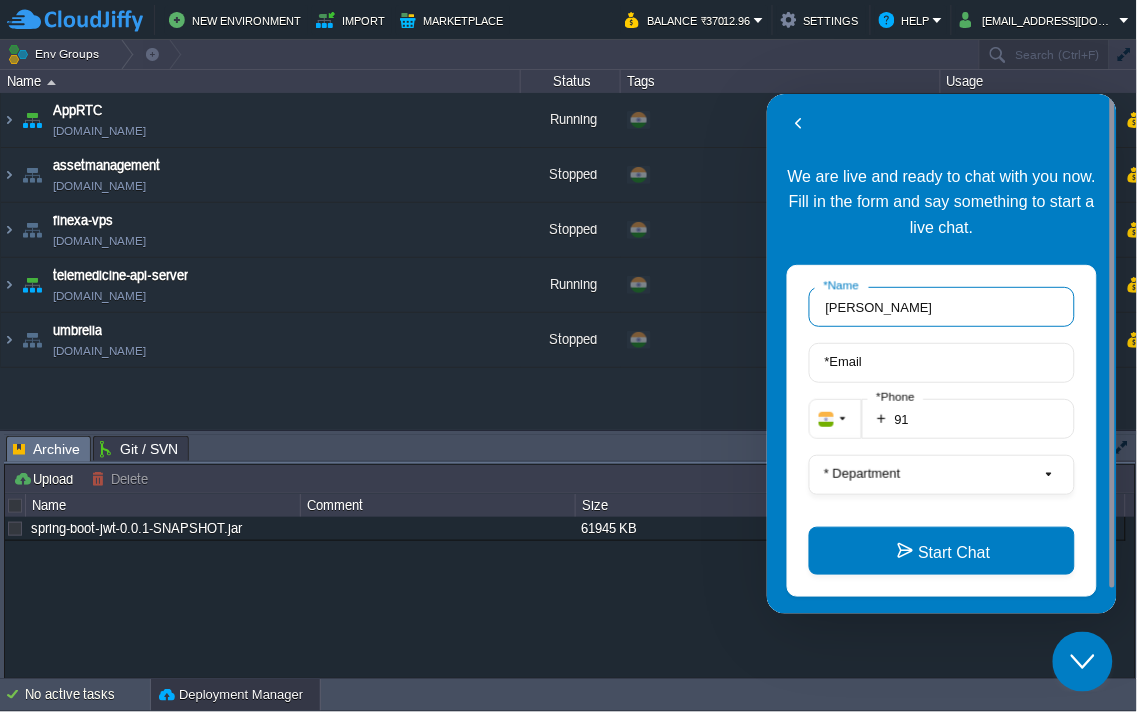 type on "[PERSON_NAME]" 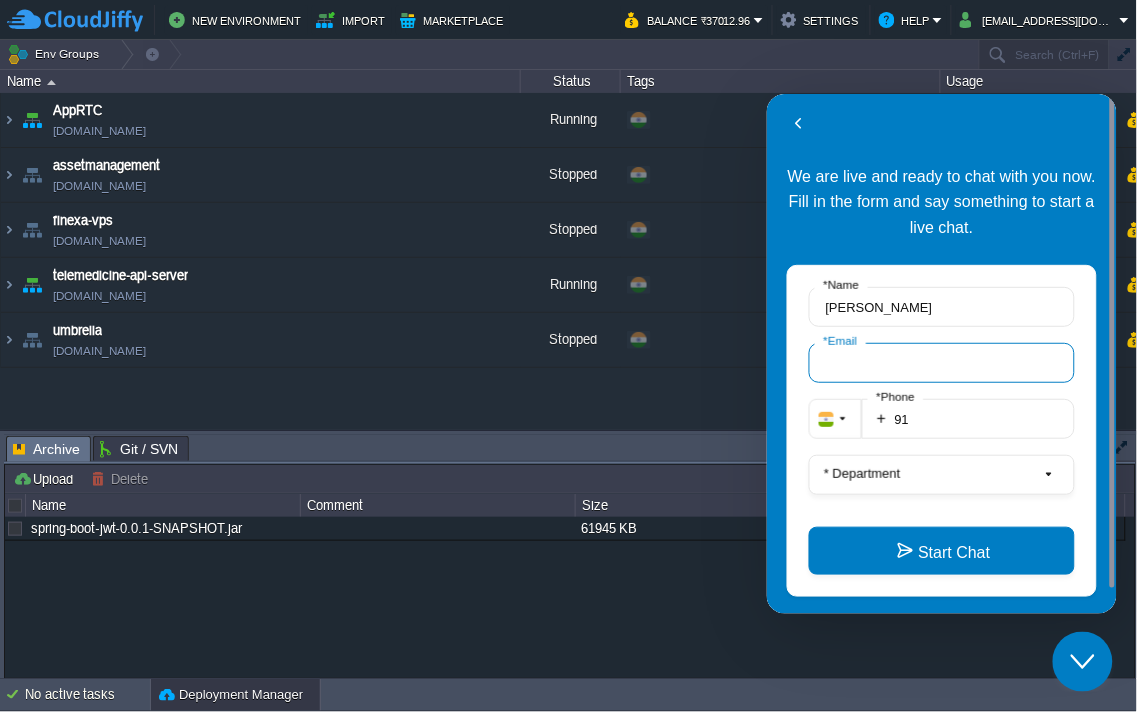click on "*  Email" at bounding box center (941, 362) 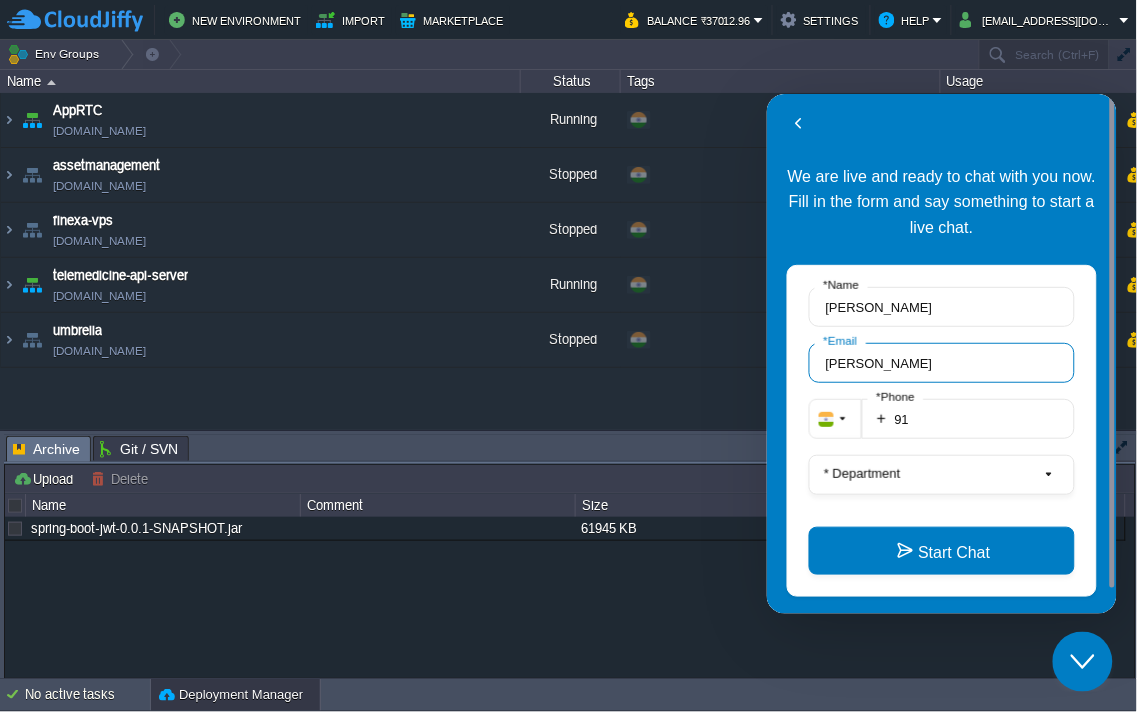 type on "[PERSON_NAME][EMAIL_ADDRESS][DOMAIN_NAME]" 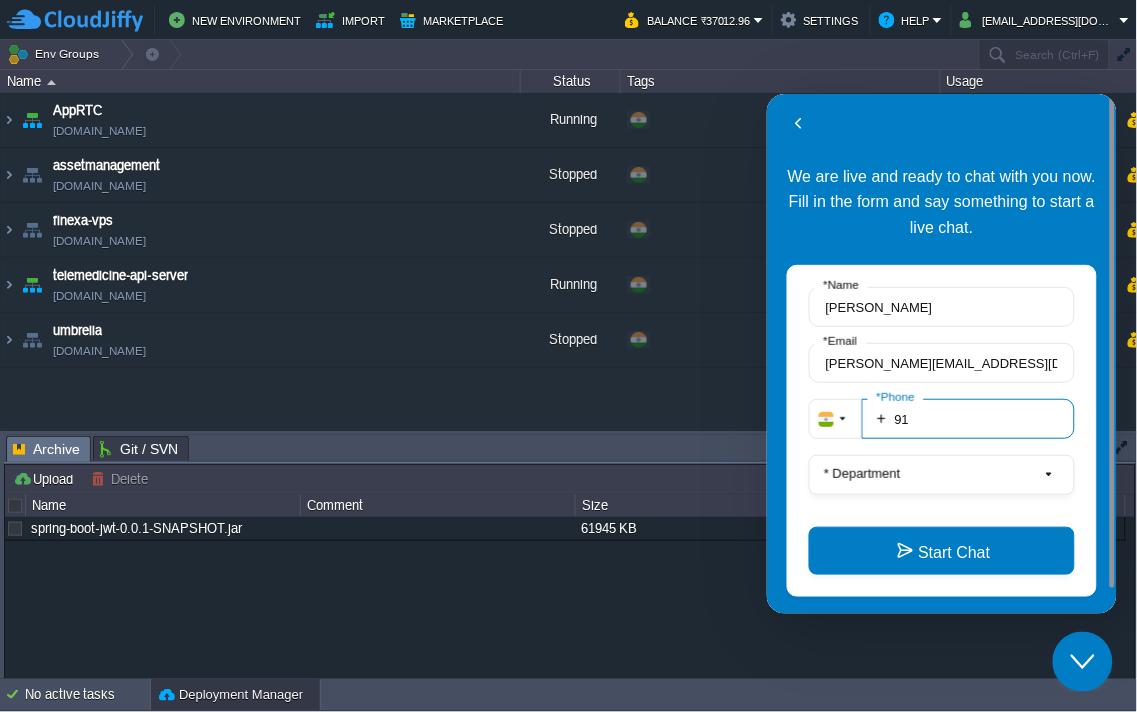 click on "91" at bounding box center [967, 418] 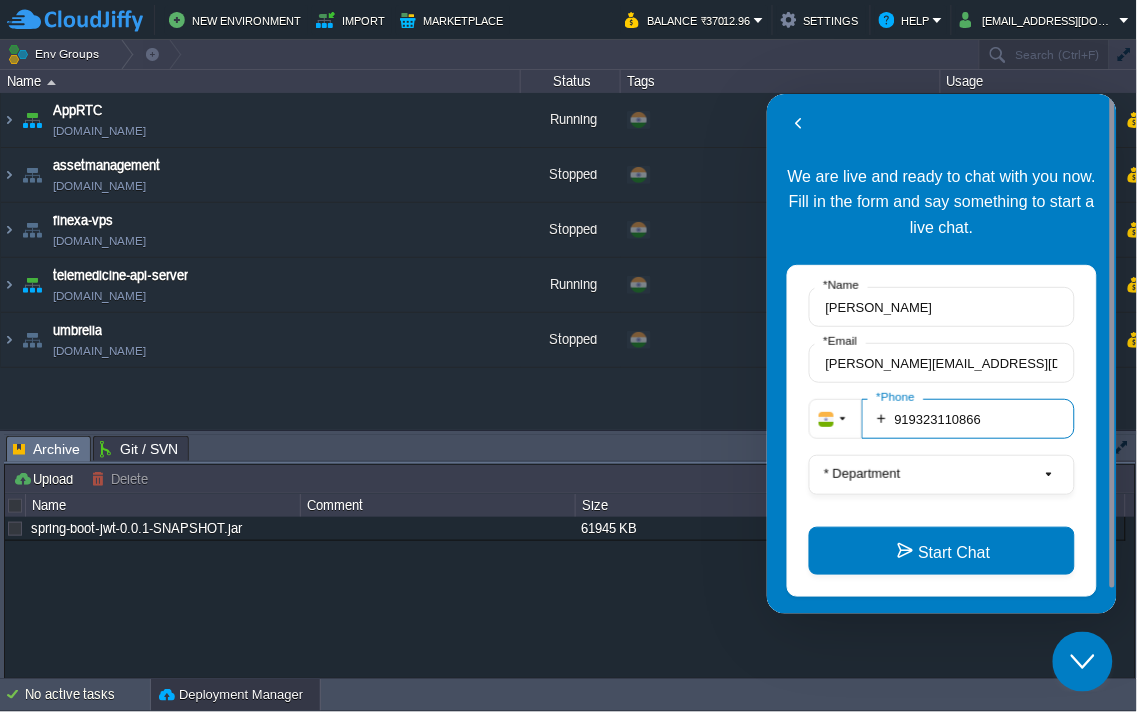 type on "919323110866" 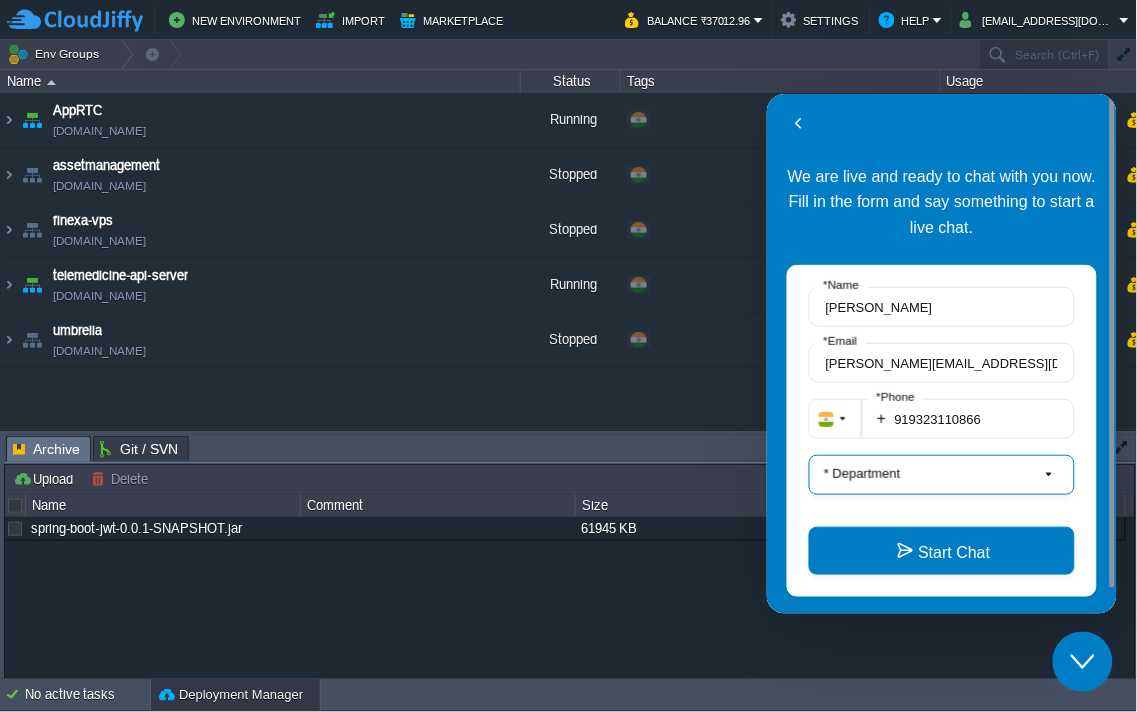 click on "* Department" at bounding box center [941, 474] 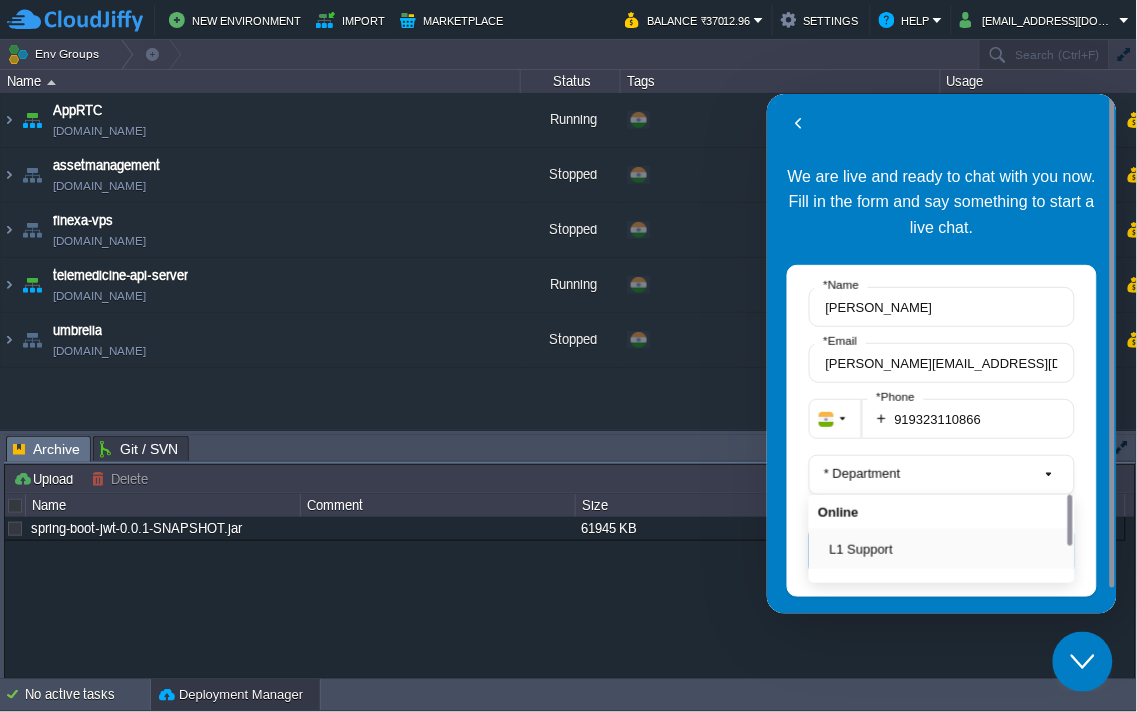 click on "L1 Support" at bounding box center (947, 548) 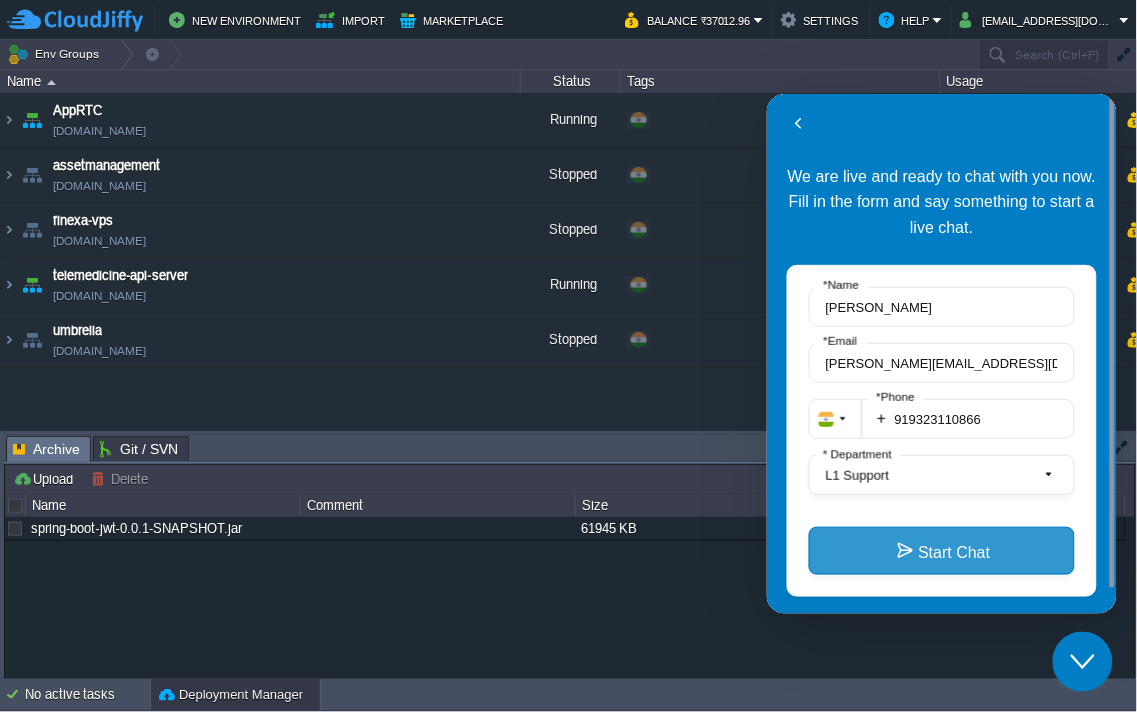 click on "Start Chat" at bounding box center [941, 550] 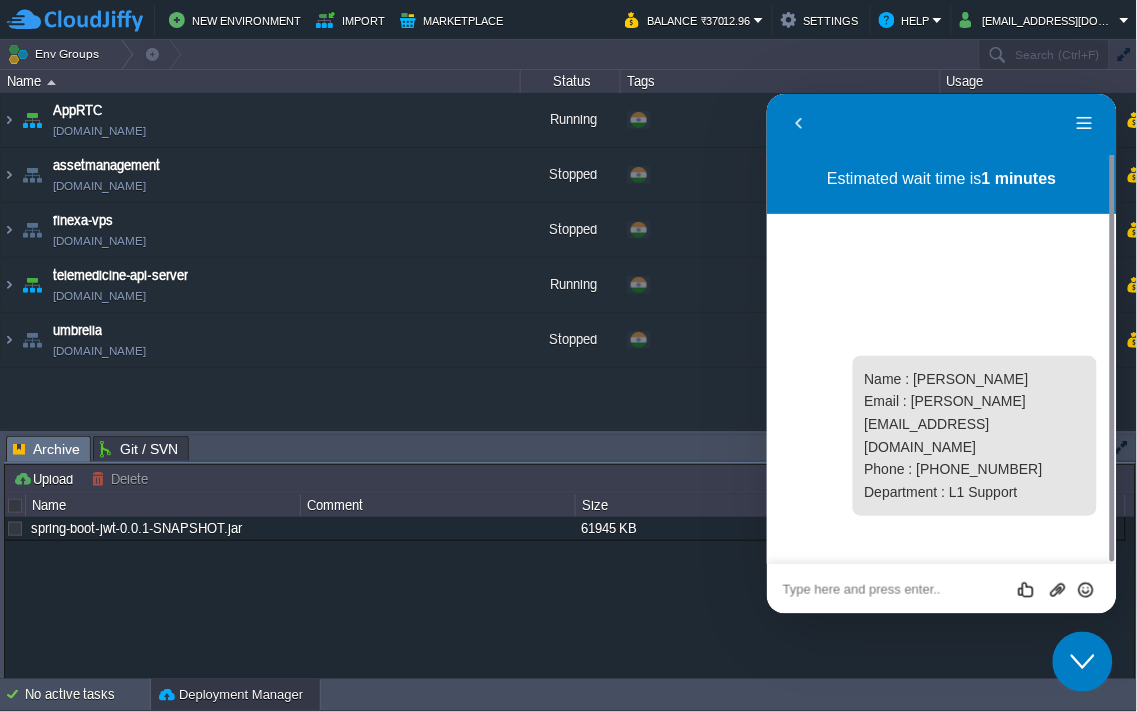 click on "Rate this chat Upload File Insert emoji" at bounding box center (766, 93) 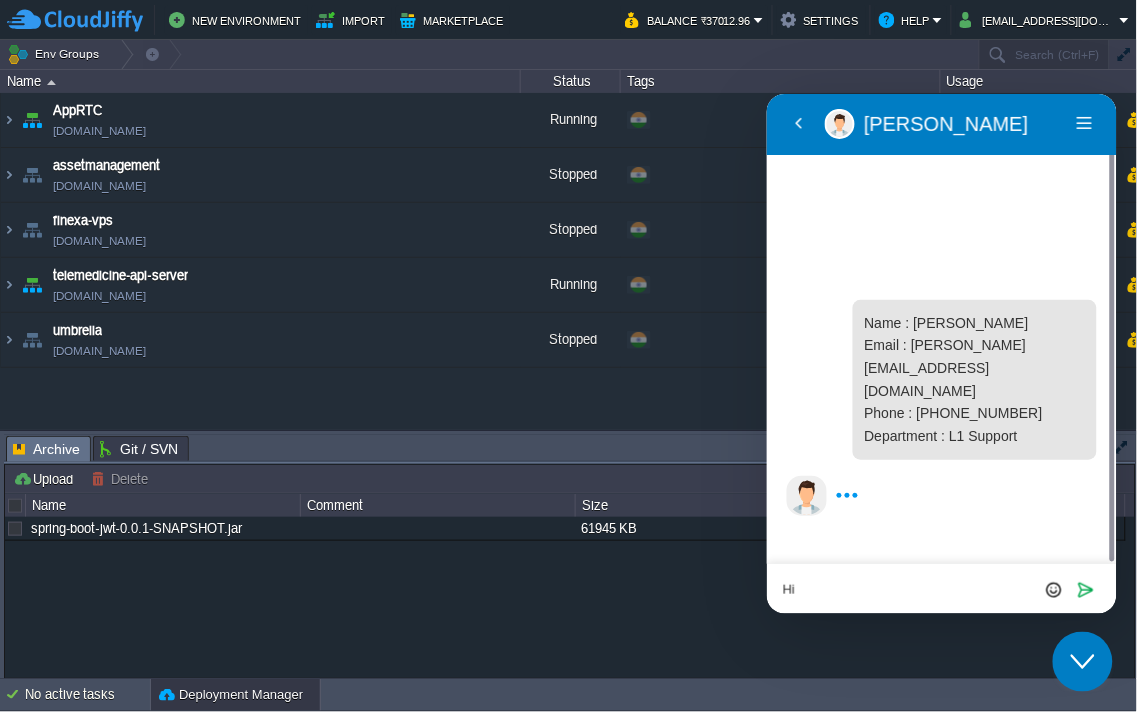 type on "Hi" 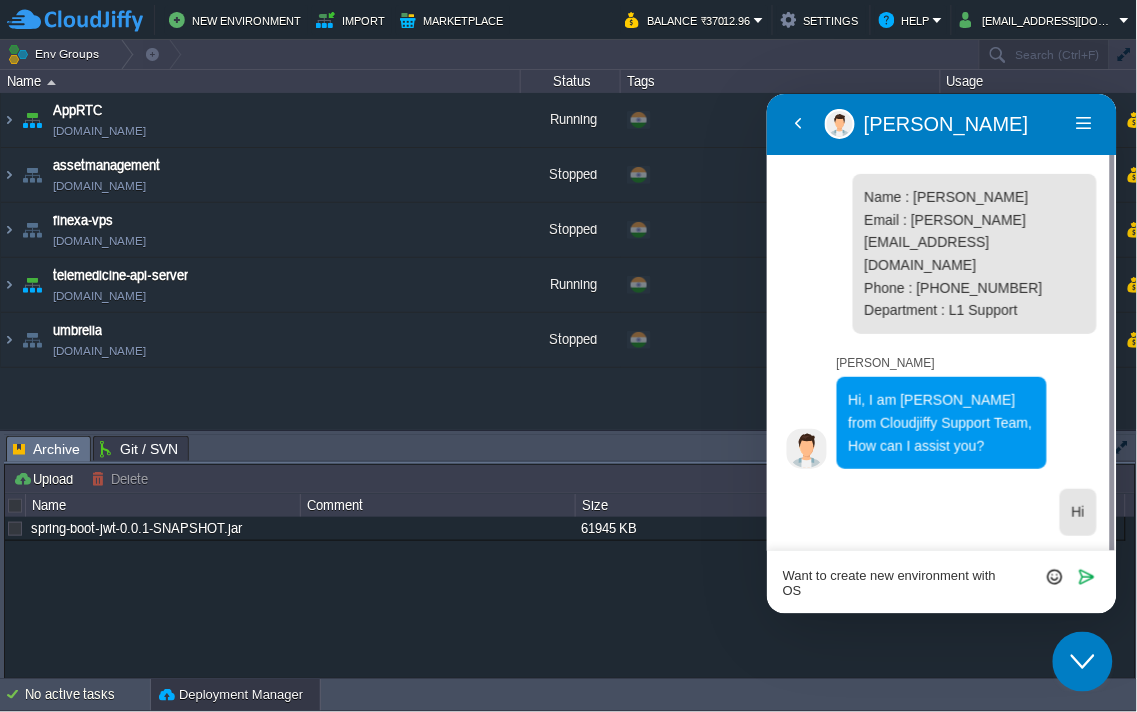 scroll, scrollTop: 0, scrollLeft: 0, axis: both 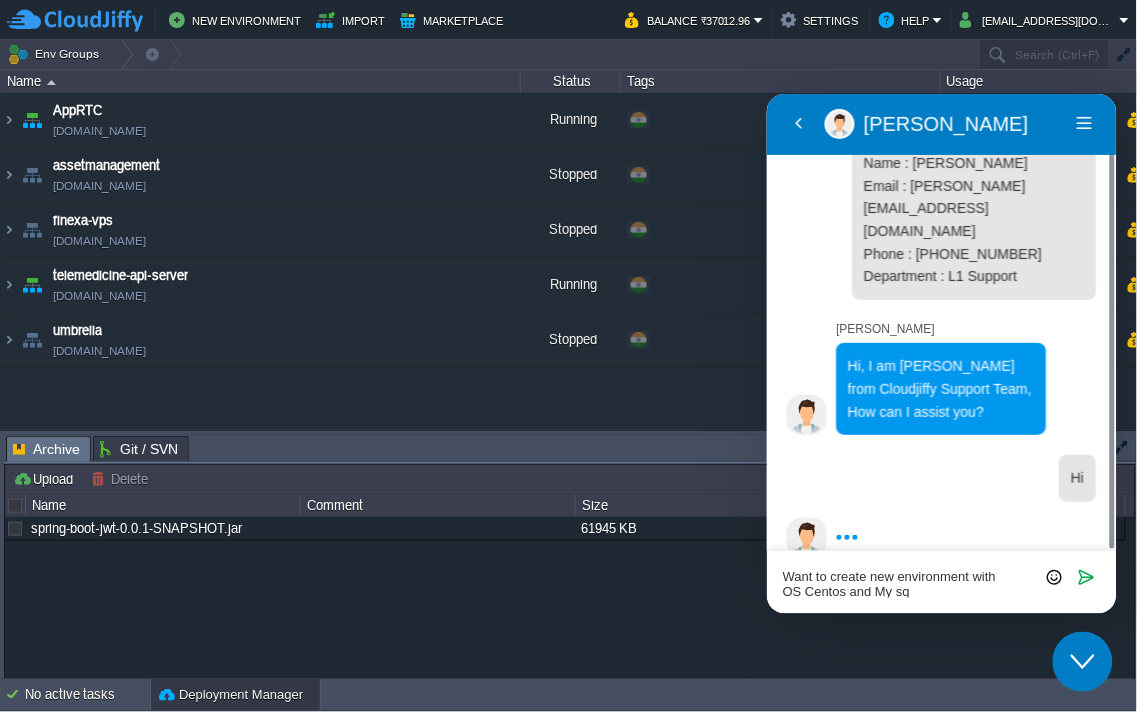 type on "Want to create new environment with OS Centos and My sql" 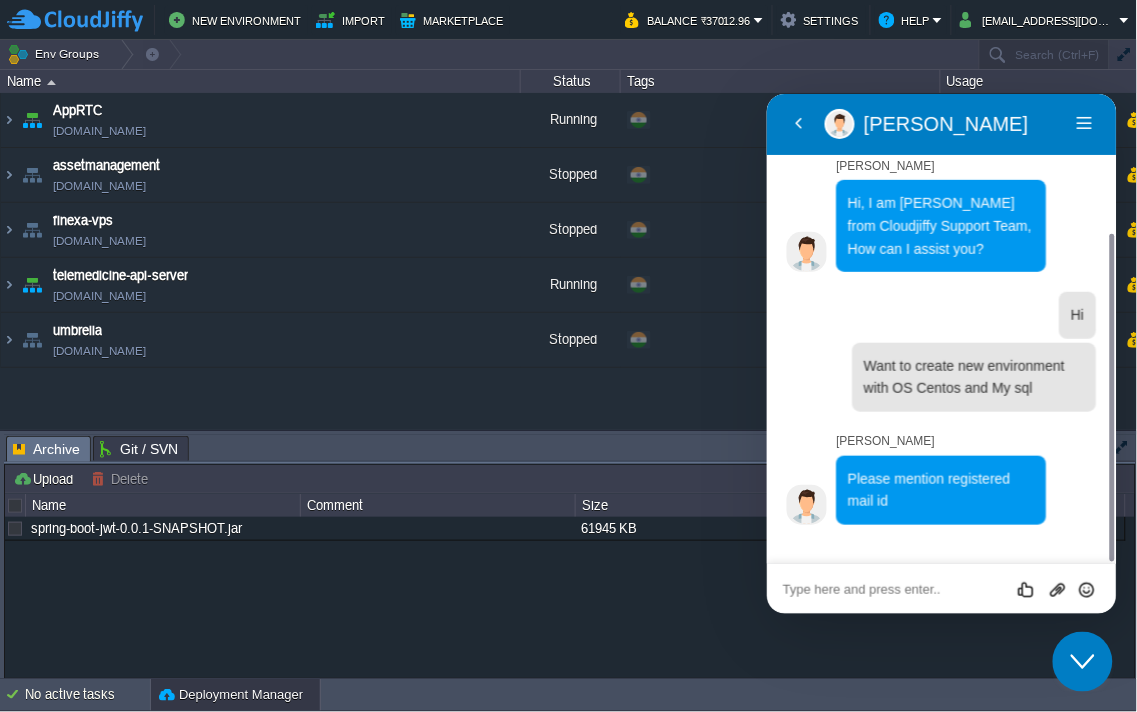 scroll, scrollTop: 151, scrollLeft: 0, axis: vertical 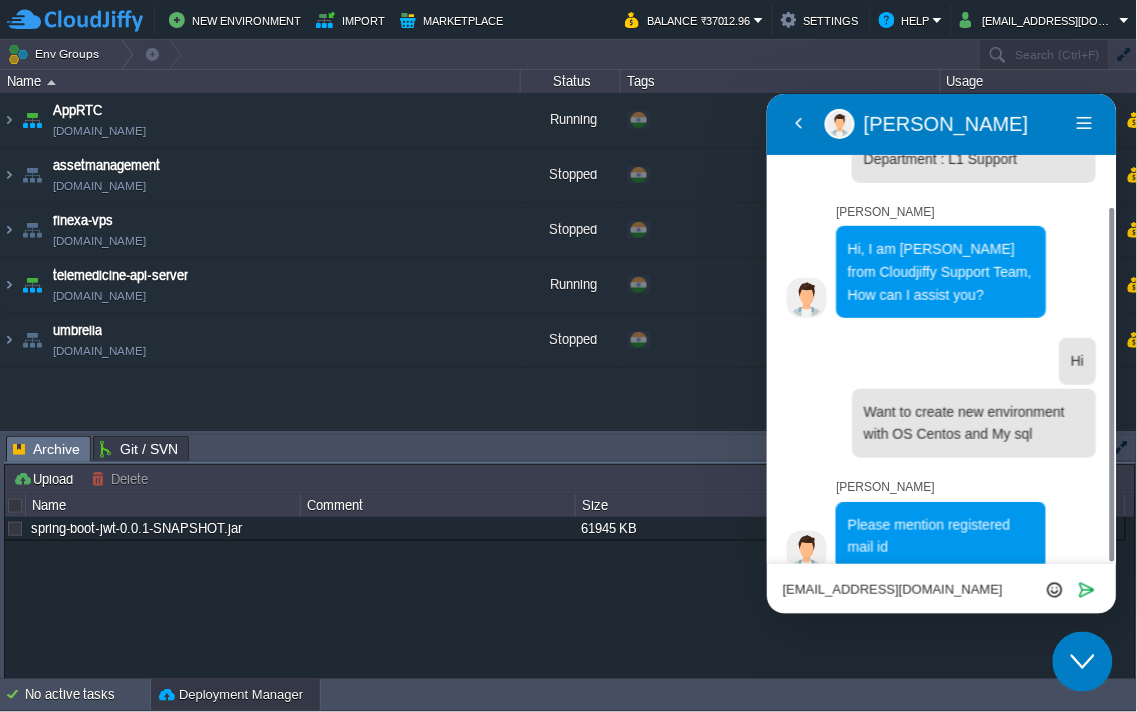 type on "[EMAIL_ADDRESS][DOMAIN_NAME]" 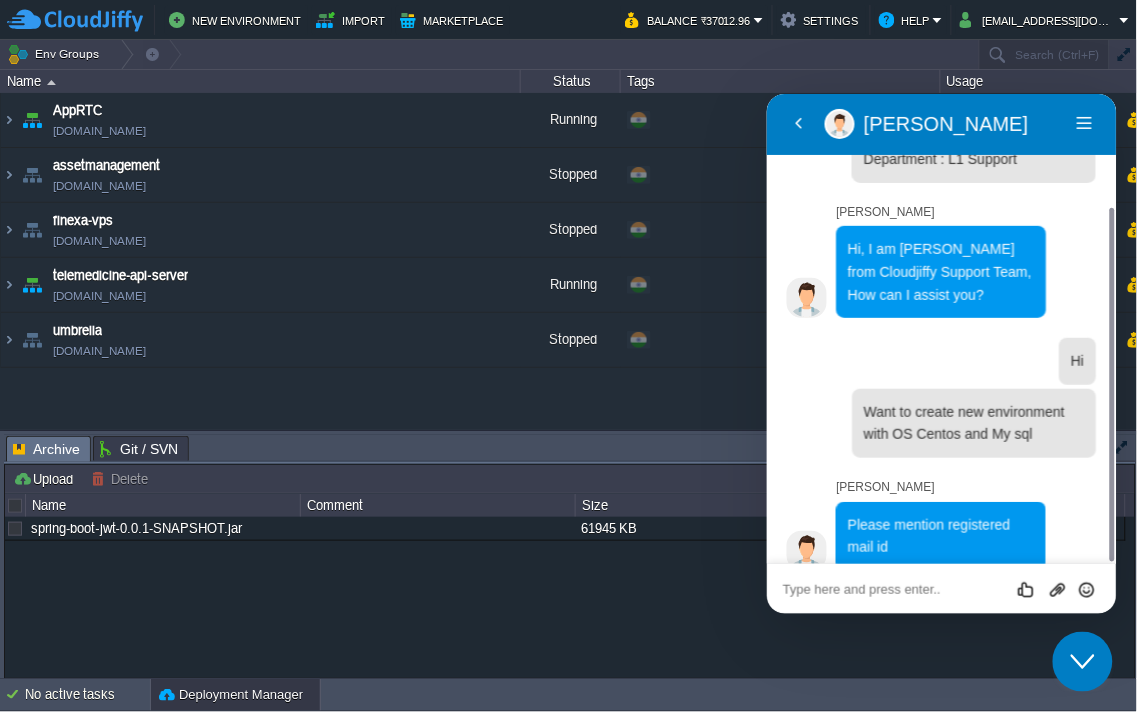 scroll, scrollTop: 217, scrollLeft: 0, axis: vertical 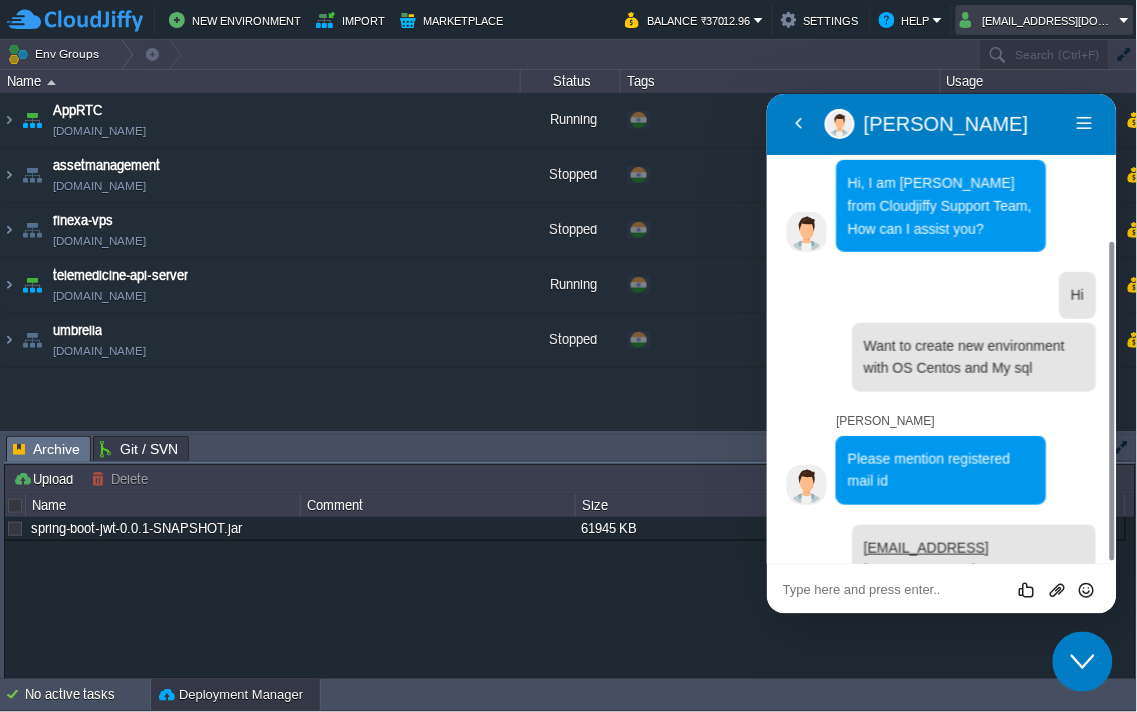 click on "[EMAIL_ADDRESS][DOMAIN_NAME]" at bounding box center (1045, 20) 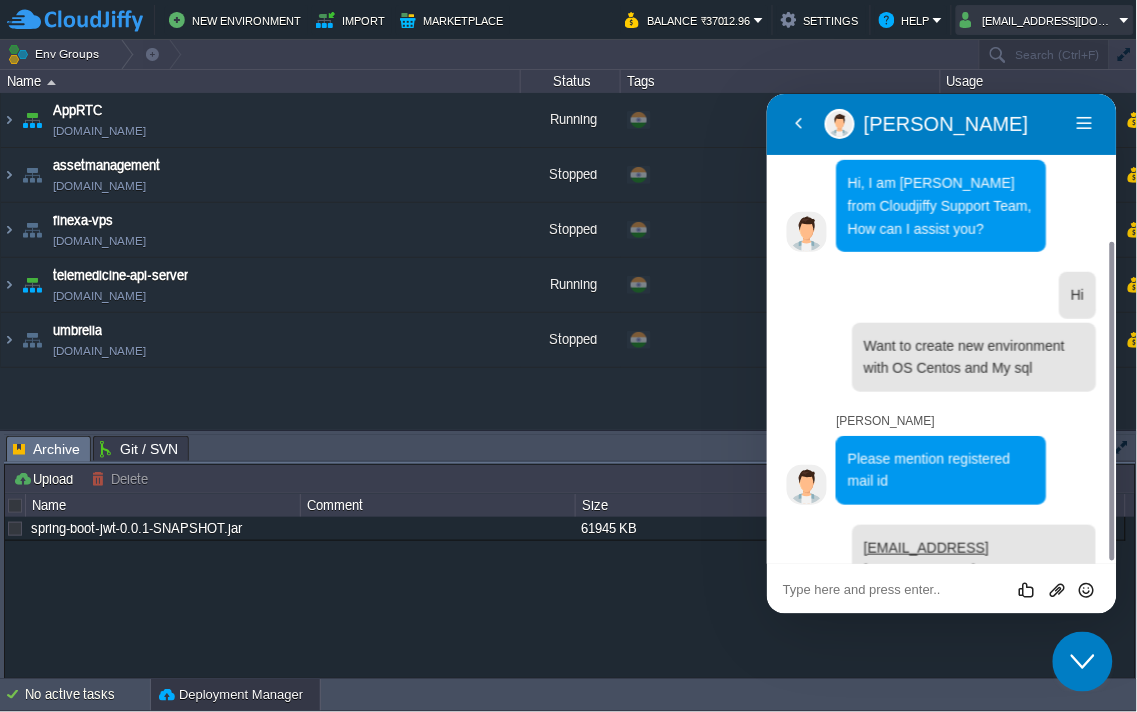 click on "[EMAIL_ADDRESS][DOMAIN_NAME]" at bounding box center [1040, 20] 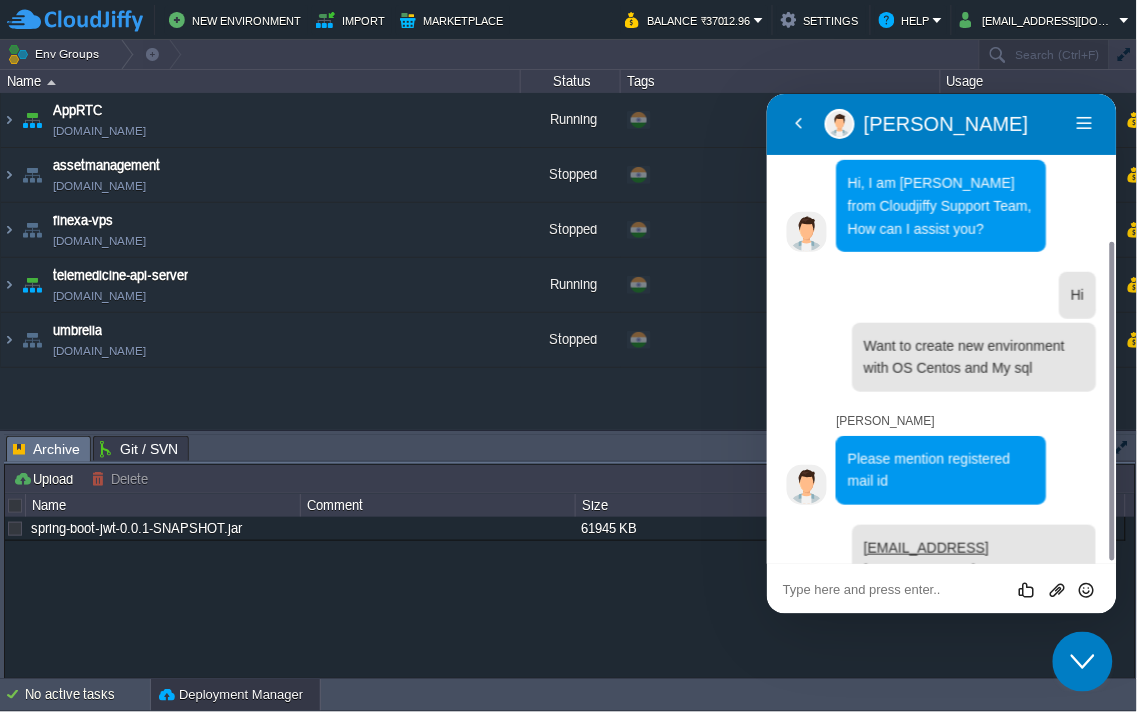 click at bounding box center [766, 93] 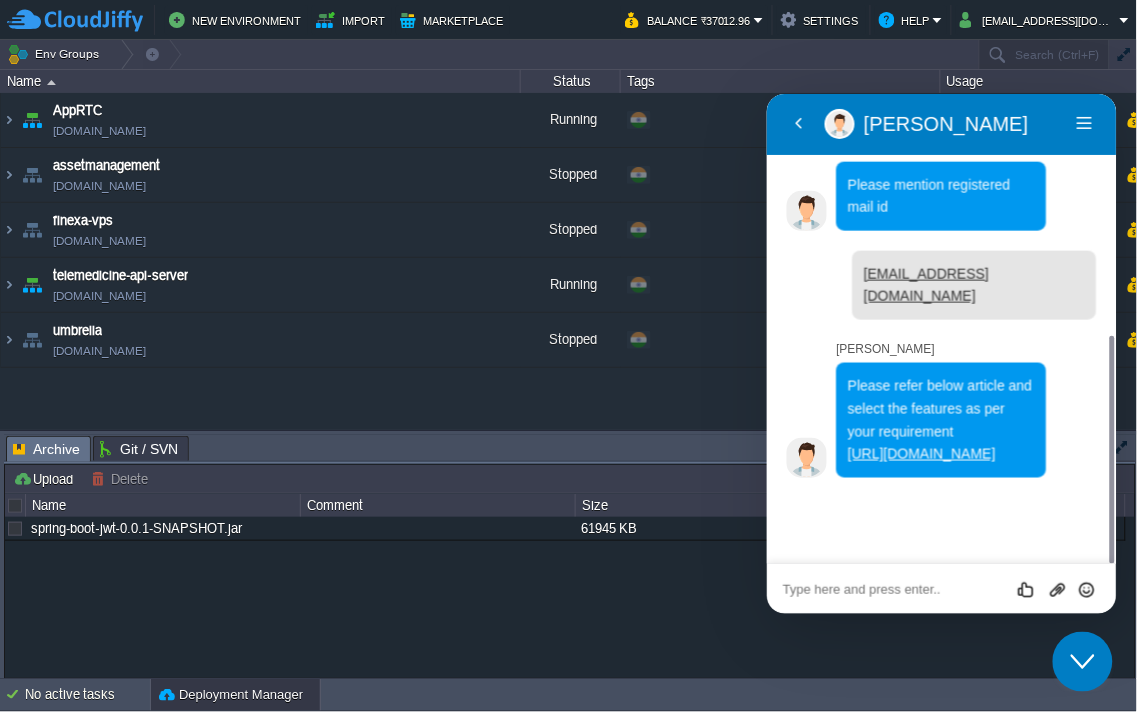 scroll, scrollTop: 443, scrollLeft: 0, axis: vertical 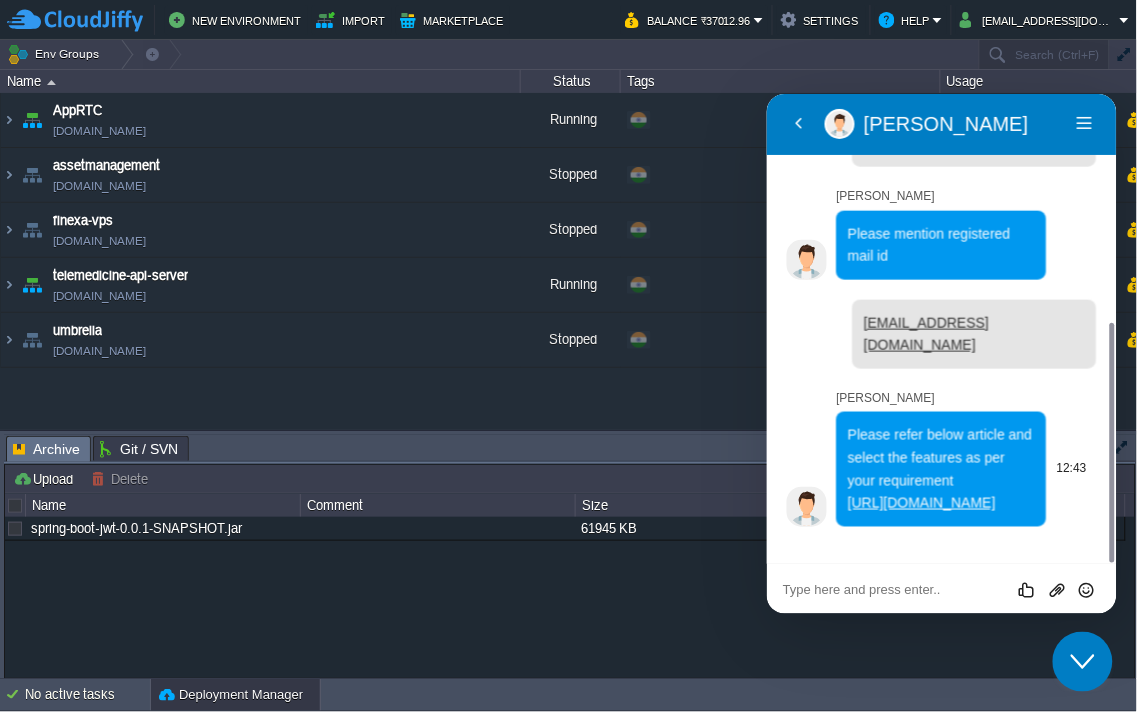 drag, startPoint x: 1033, startPoint y: 527, endPoint x: 843, endPoint y: 455, distance: 203.18465 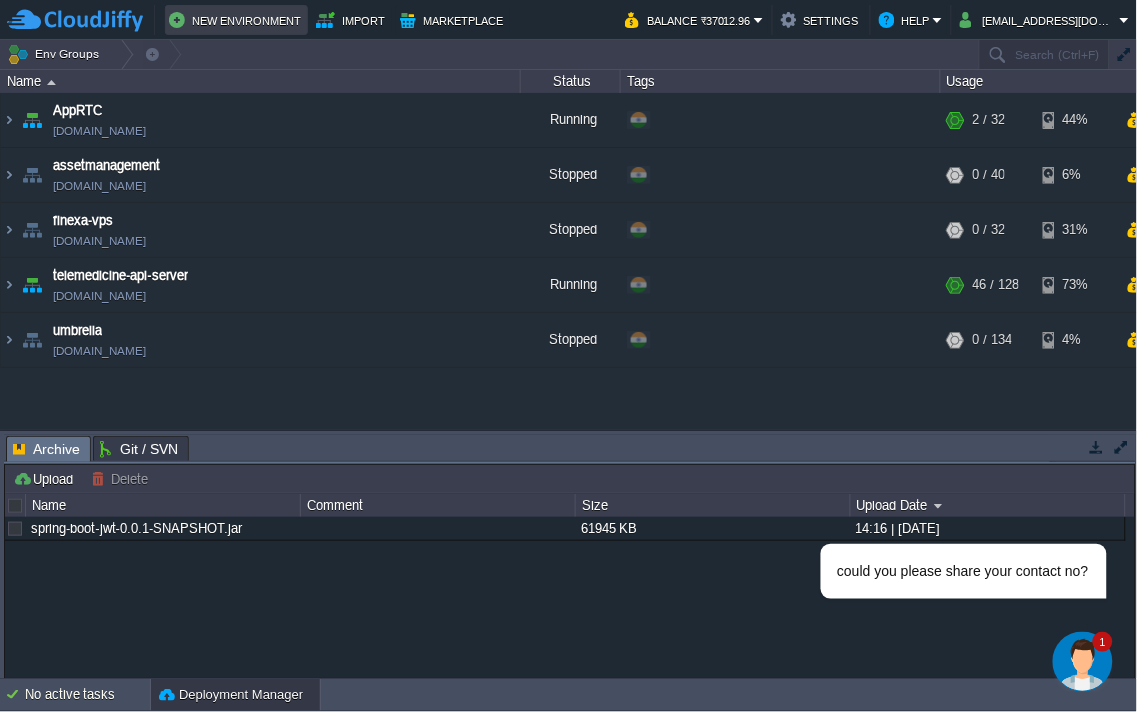 click on "New Environment" at bounding box center (236, 20) 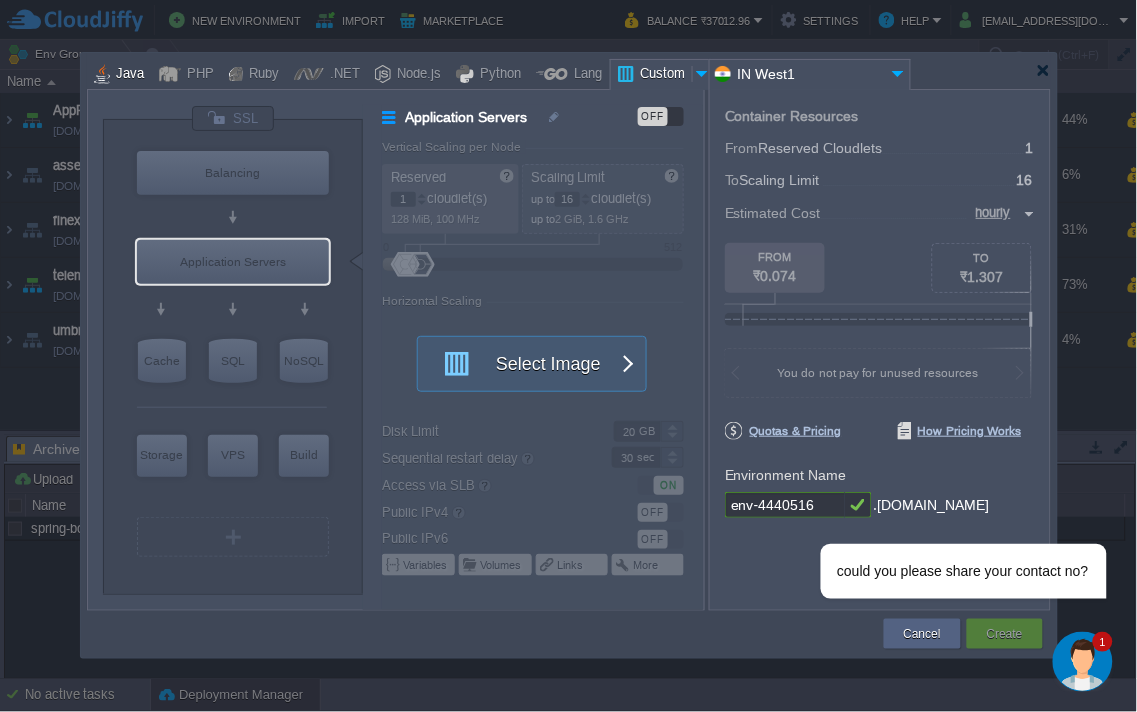 click on "Java" at bounding box center [127, 75] 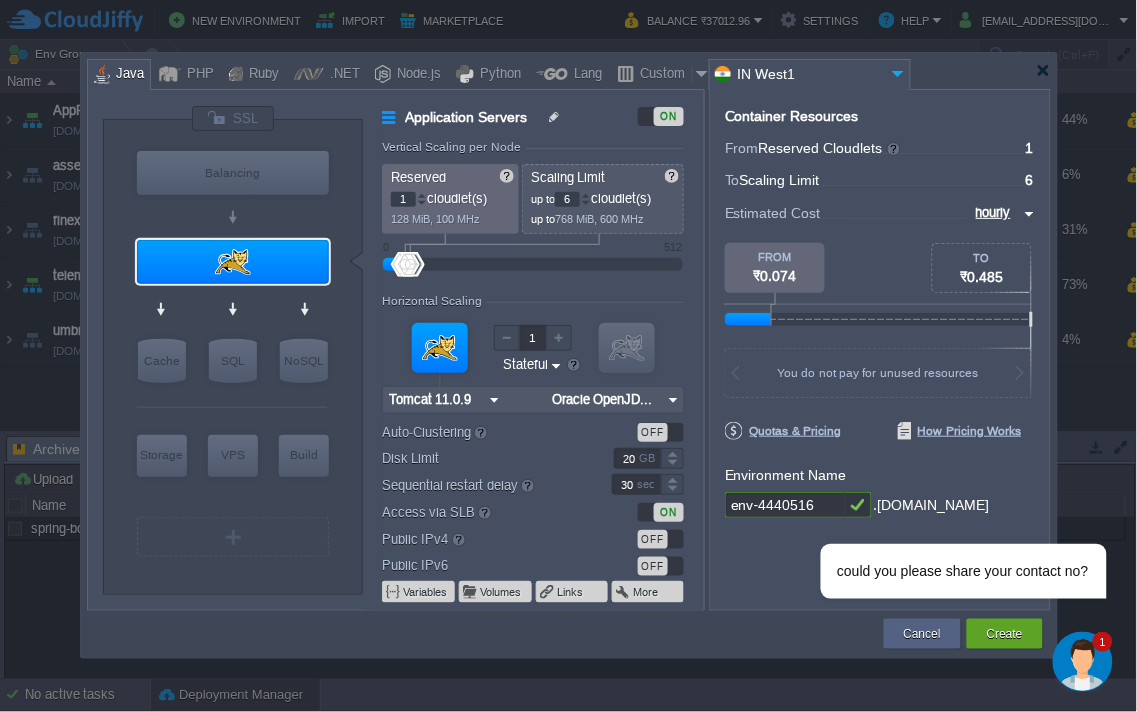 click at bounding box center [556, 117] 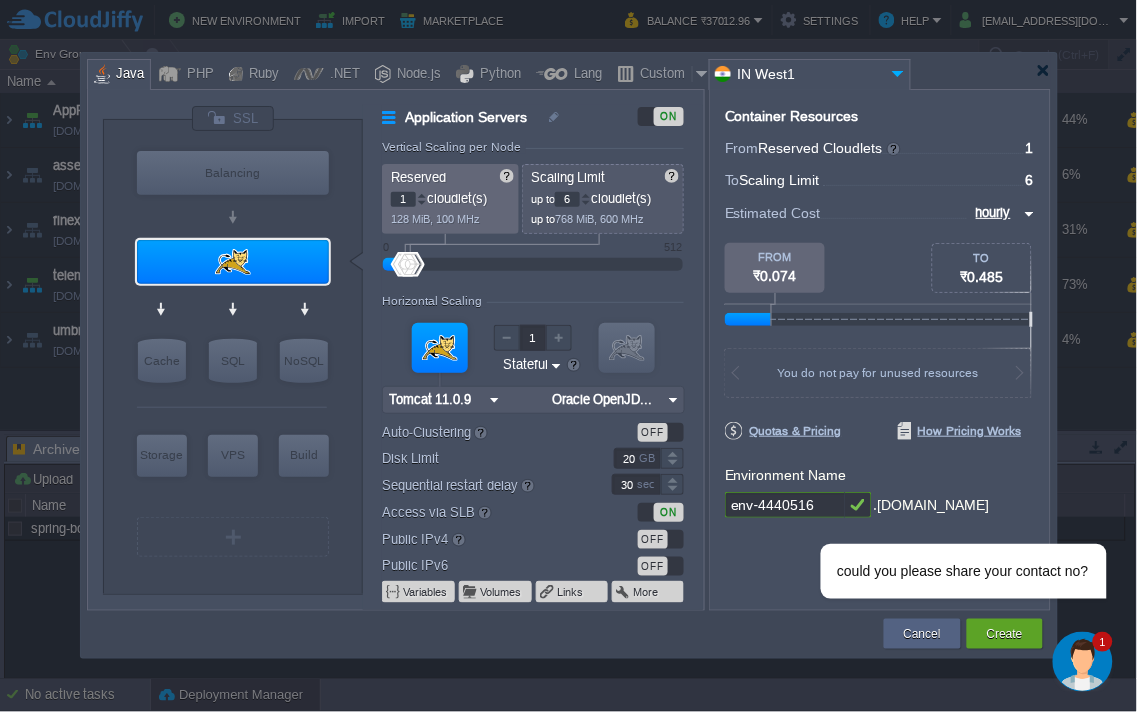 click on "Application Servers" at bounding box center [483, 117] 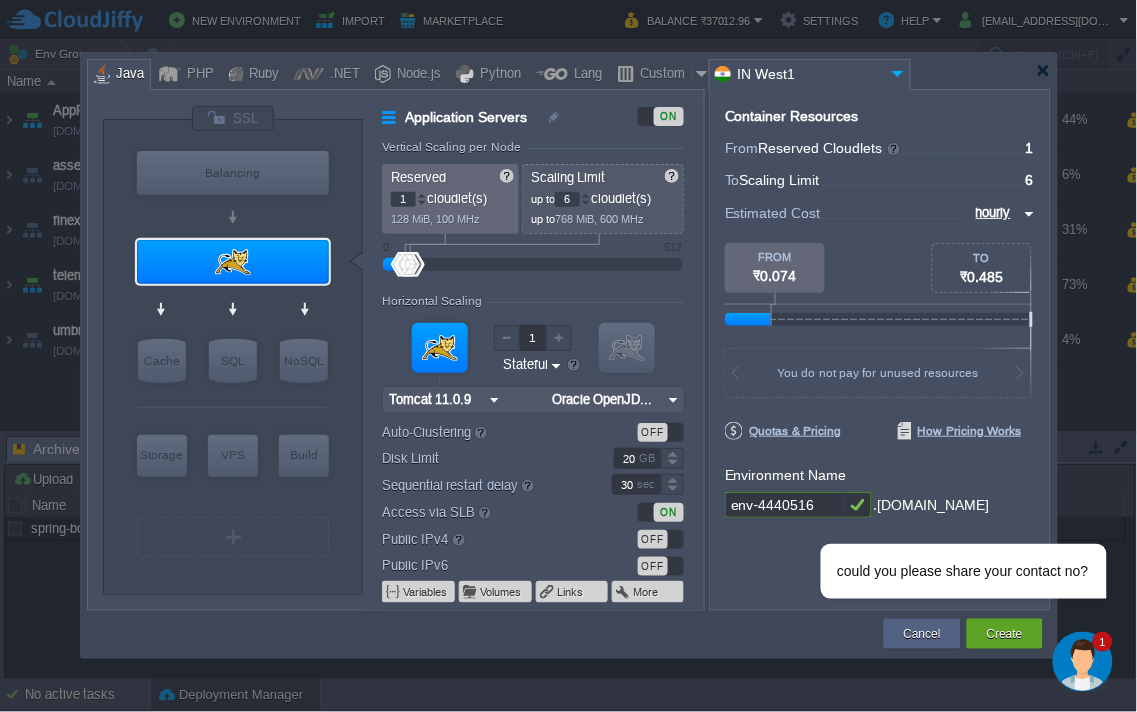 click on "ON" at bounding box center [661, 116] 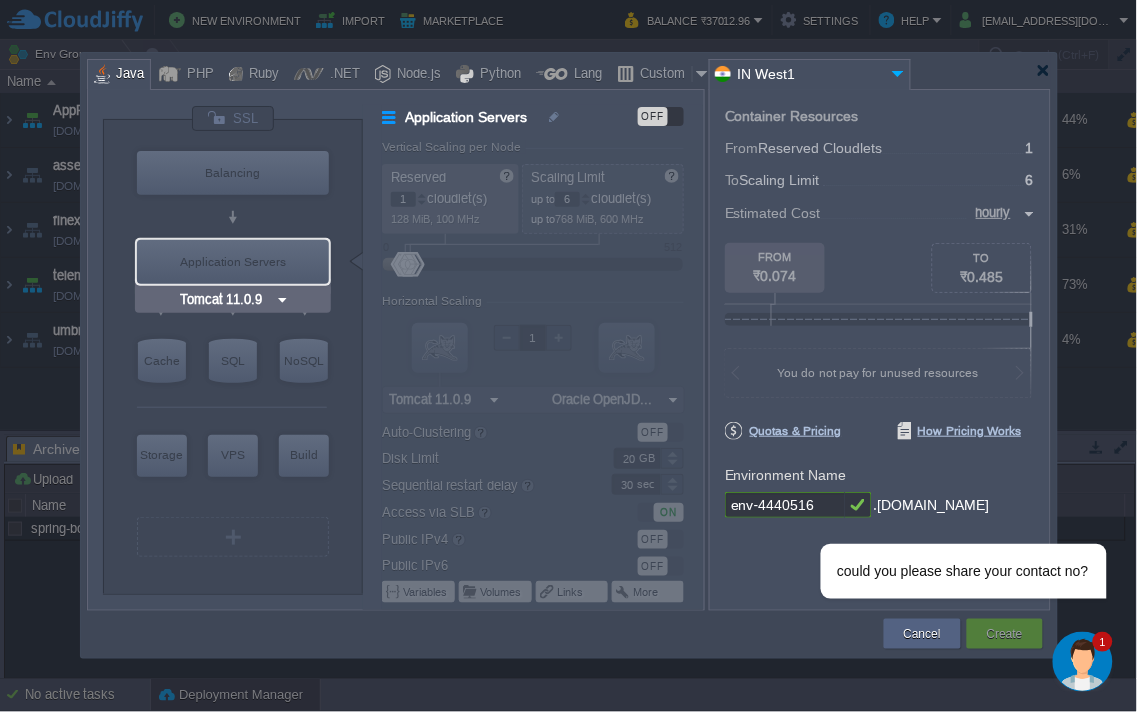 type on "NGINX 1.28.0" 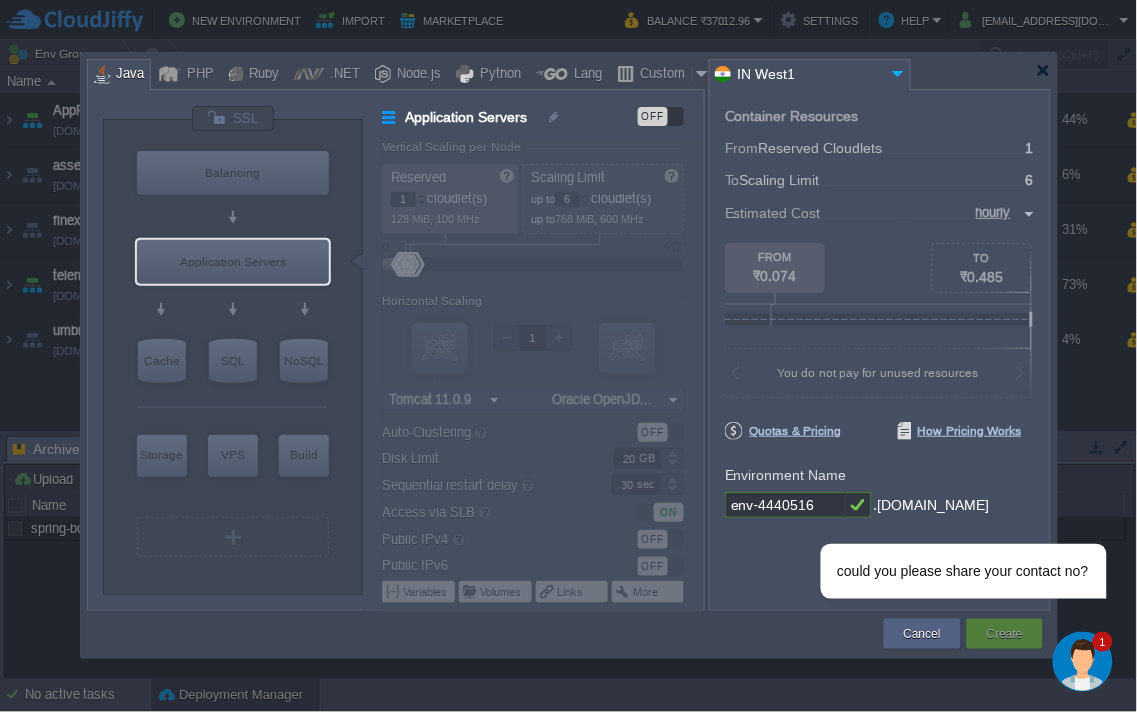 click on "Java" at bounding box center (127, 75) 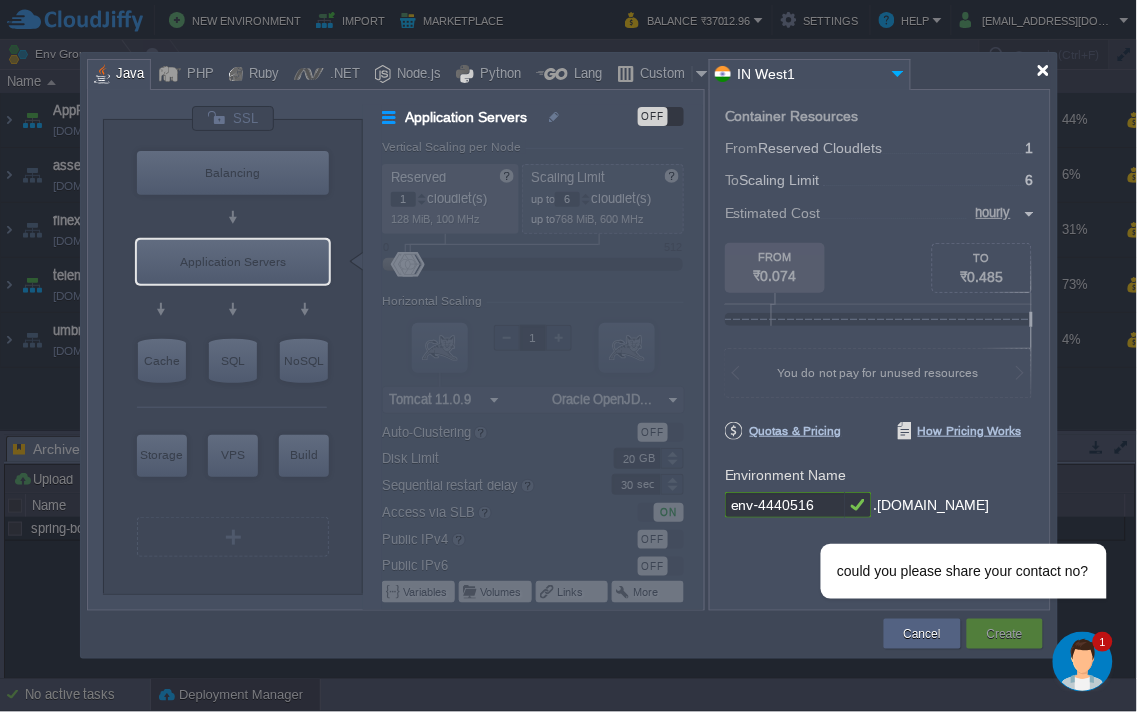 click at bounding box center [1043, 70] 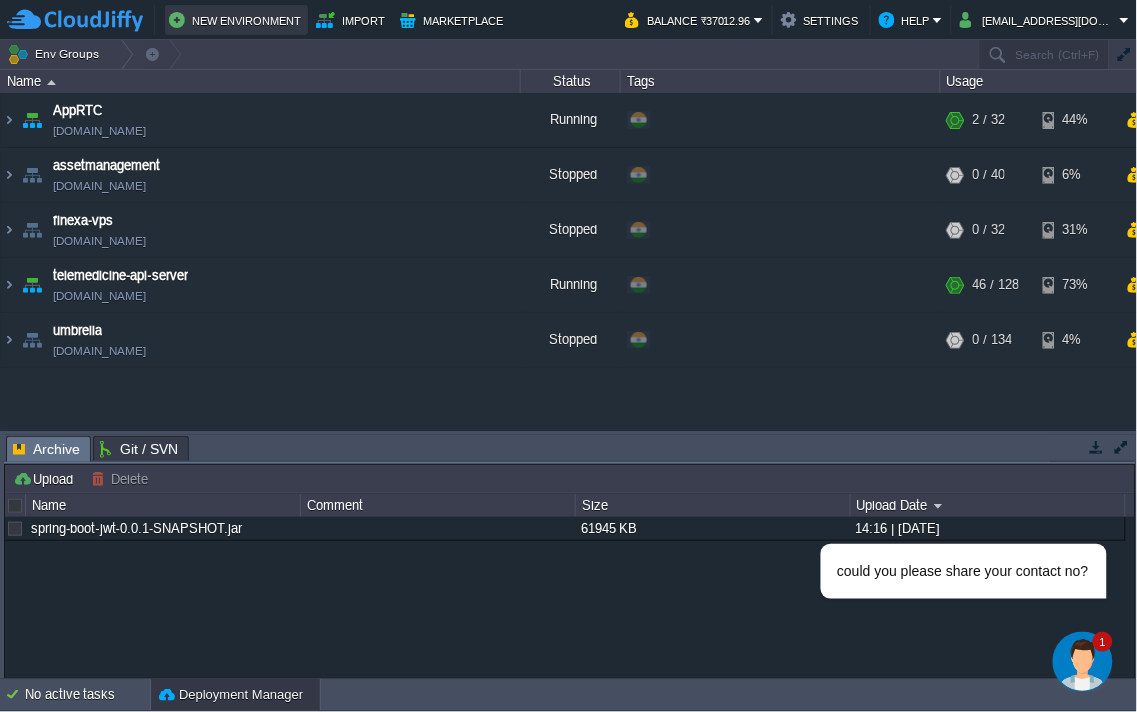 click on "New Environment" at bounding box center [236, 20] 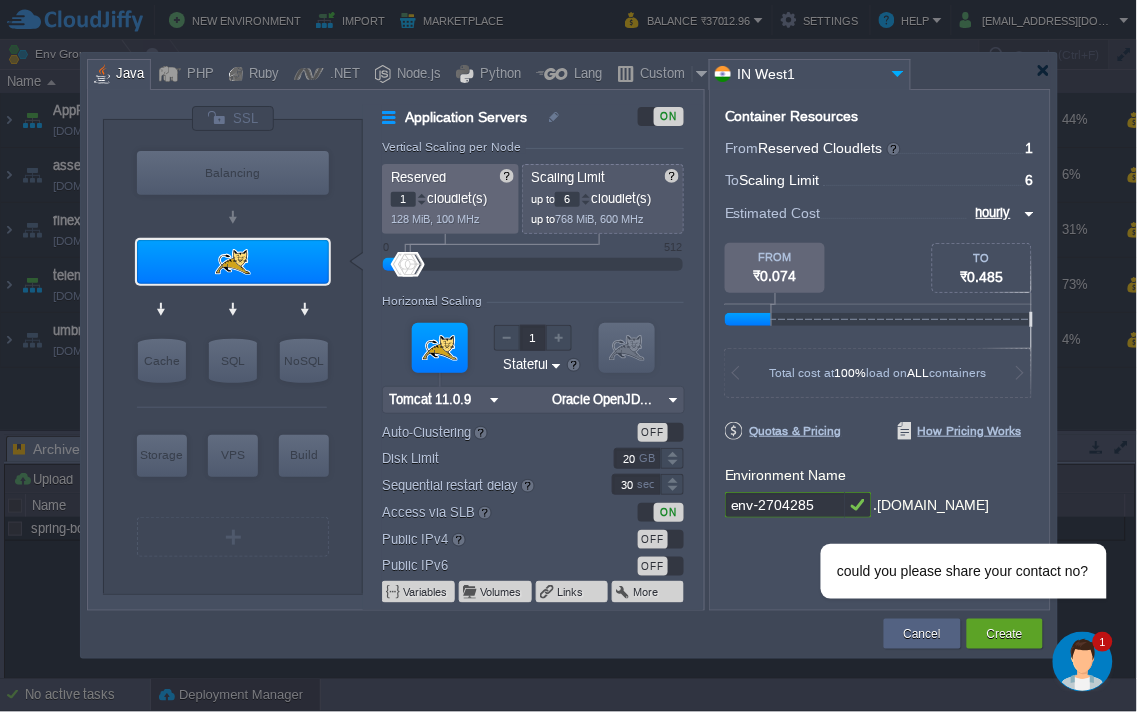 type on "Tomcat 11.0.9" 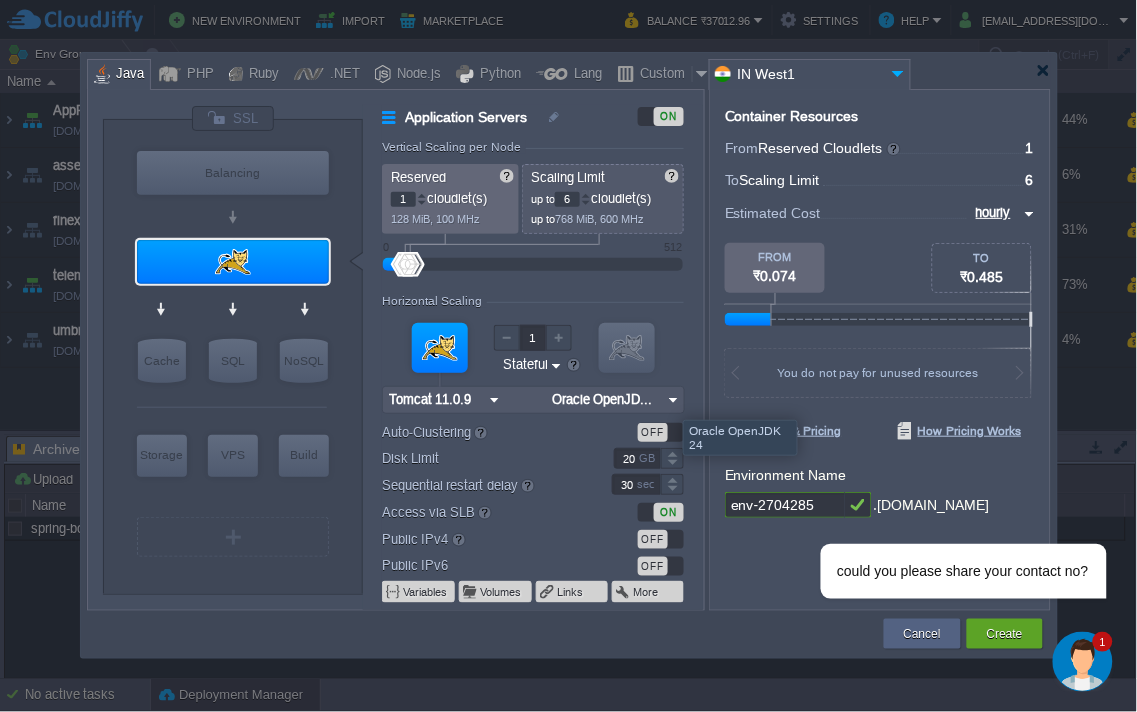 click at bounding box center (673, 400) 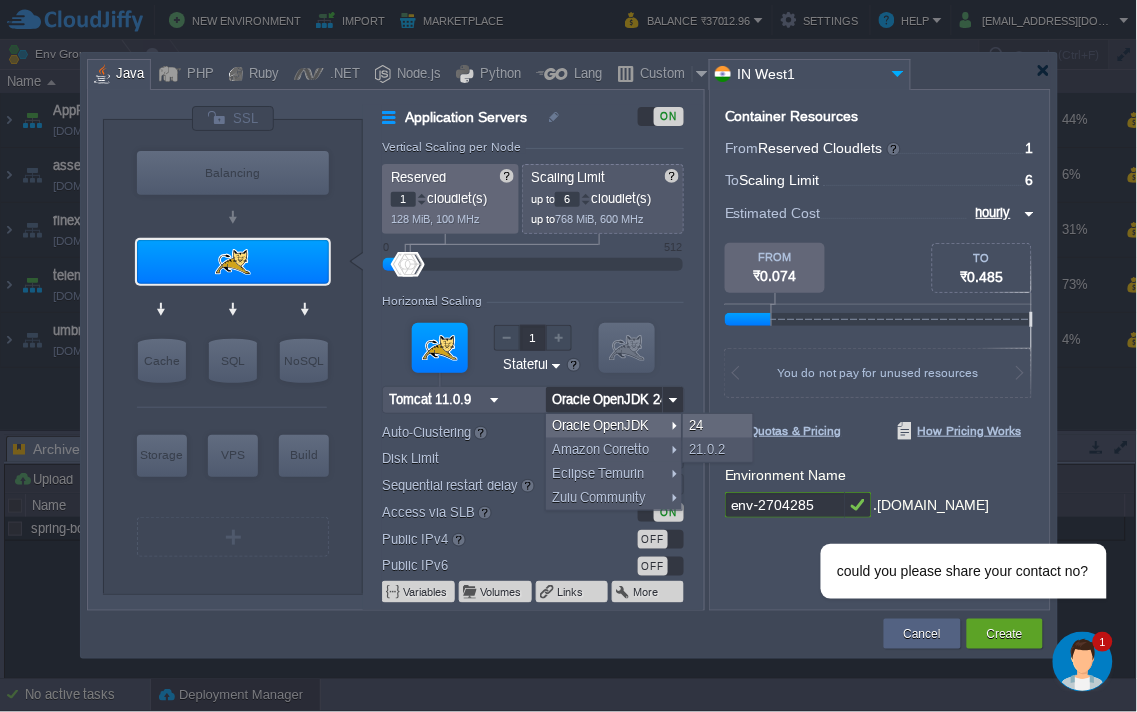 click at bounding box center [673, 400] 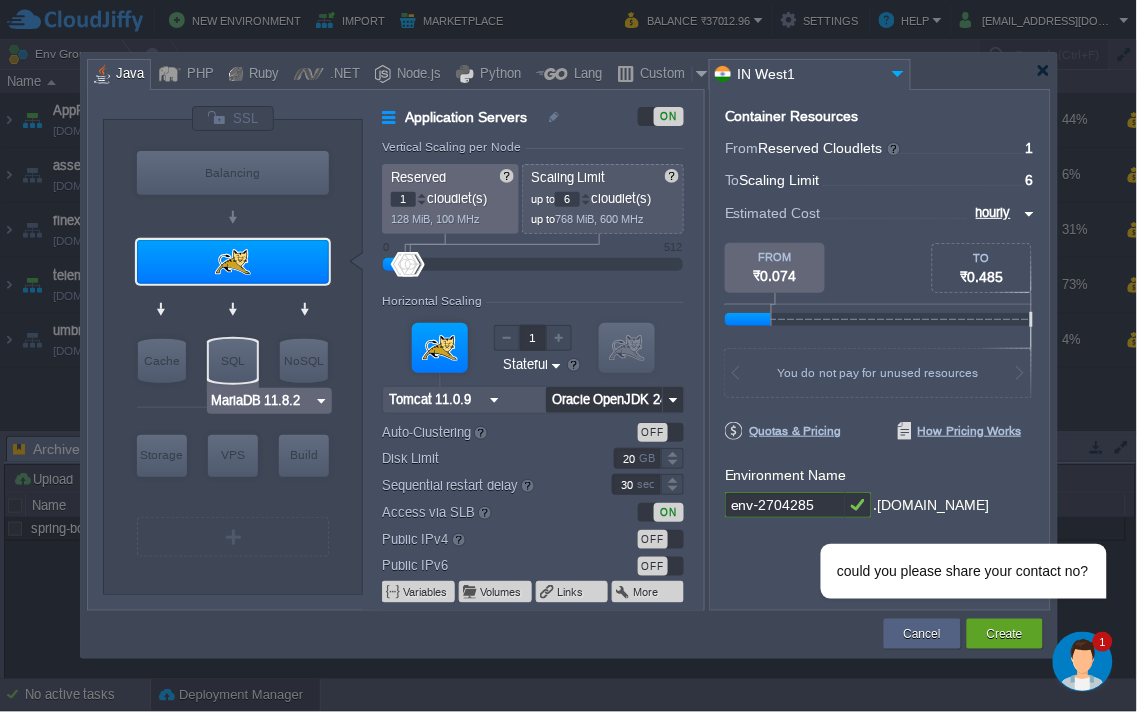 type on "Redis 7.2.4" 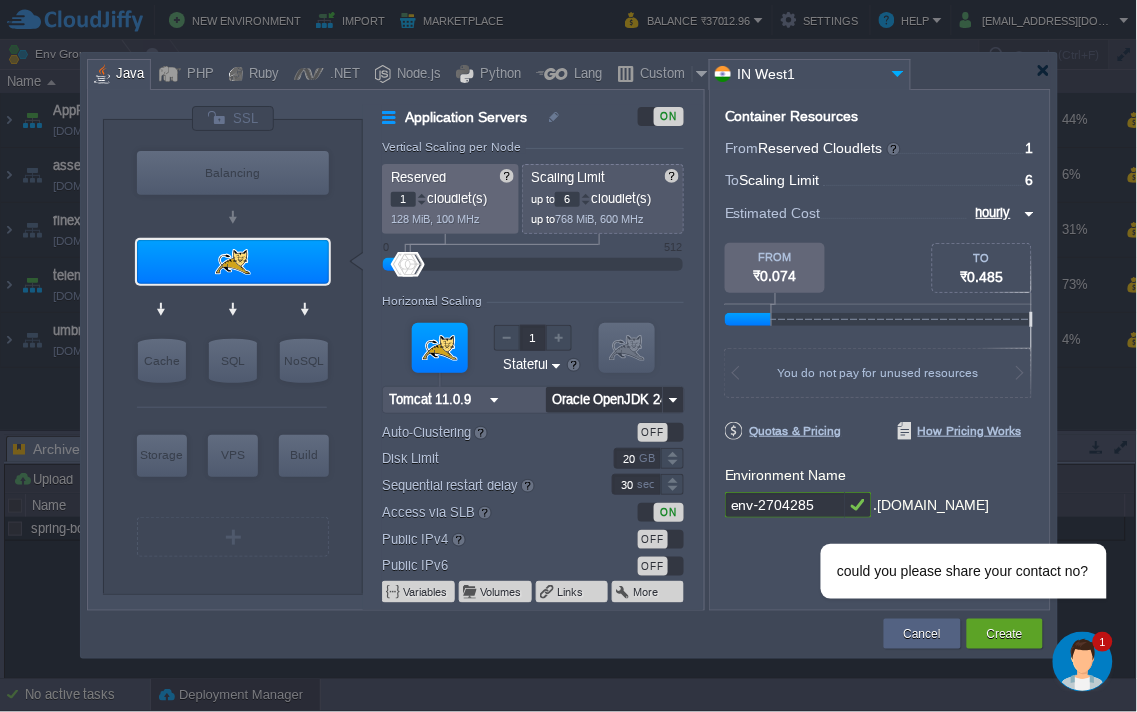 type on "Oracle OpenJD..." 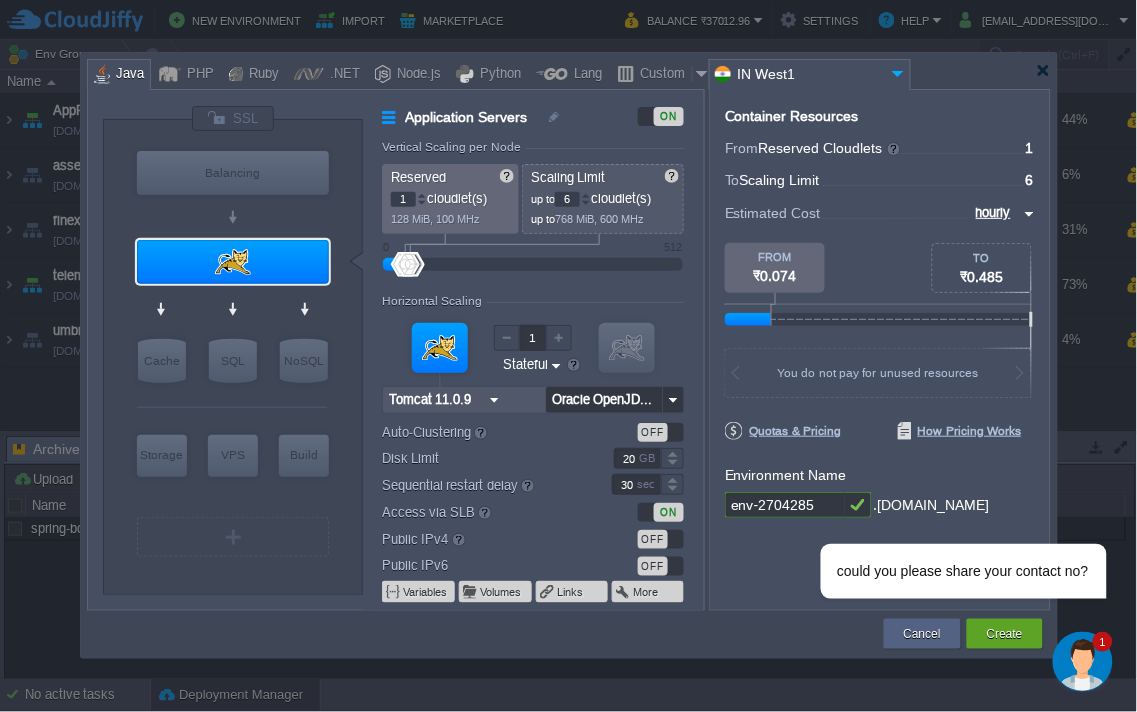 click on "ON" at bounding box center [661, 116] 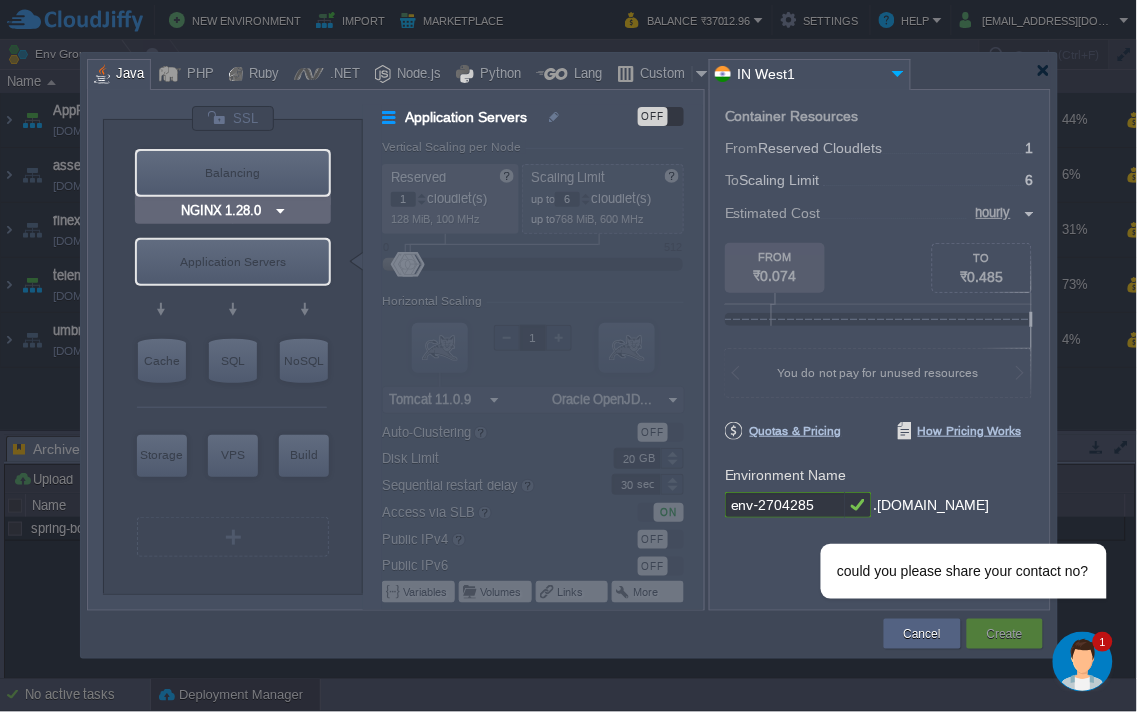 type on "Tomcat 11.0.9" 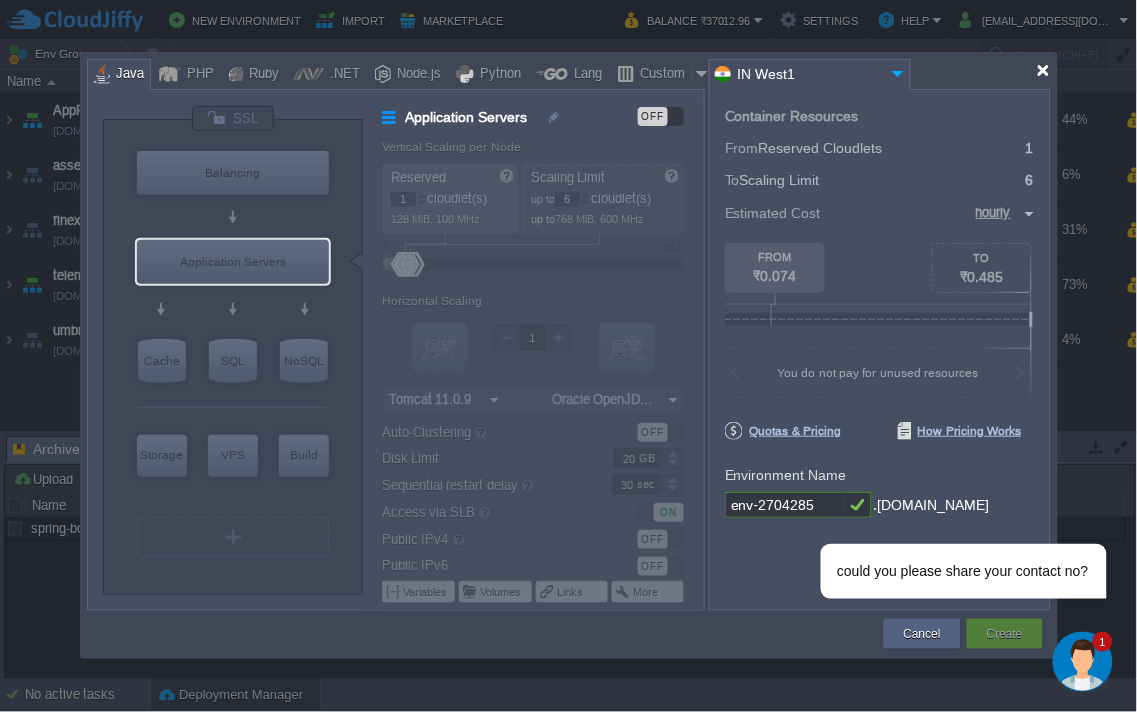 click at bounding box center (1043, 70) 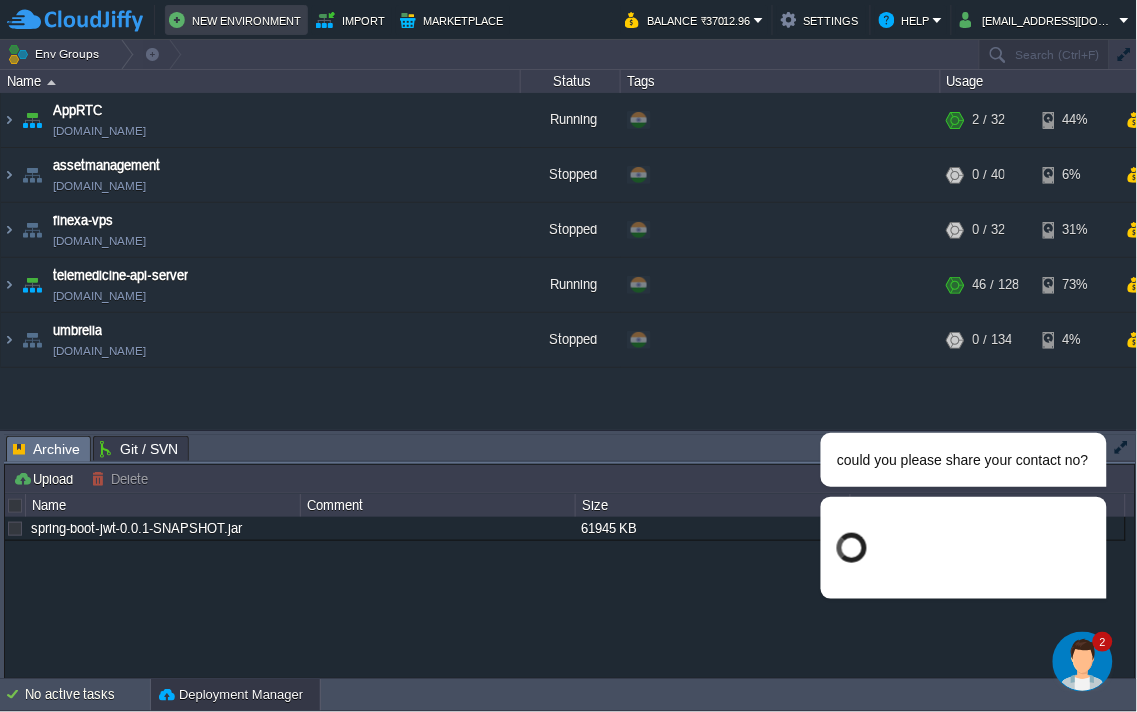 click on "New Environment" at bounding box center [236, 20] 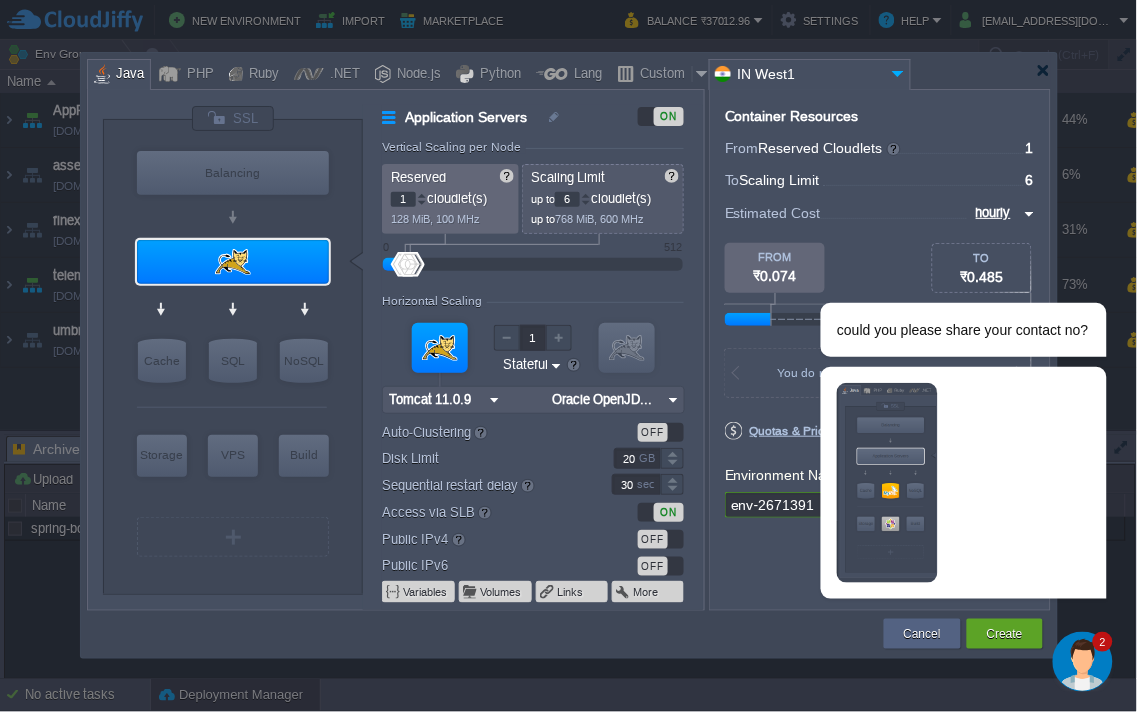 click on "ON" at bounding box center (661, 116) 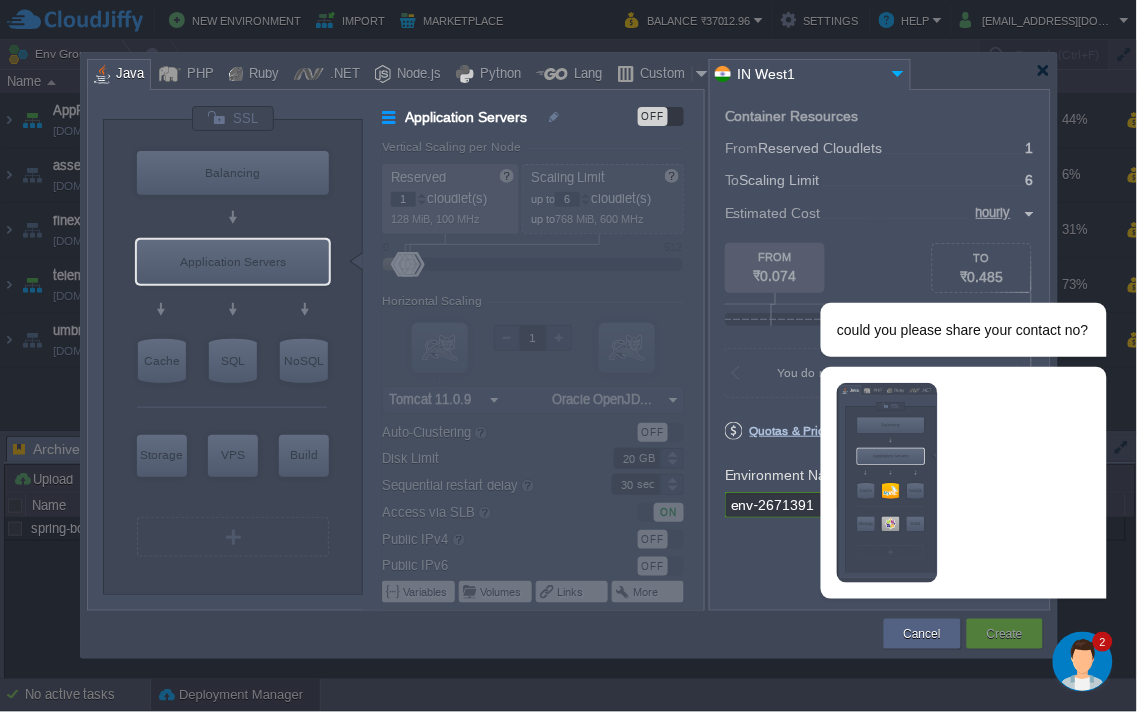 click on "OFF" at bounding box center (661, 116) 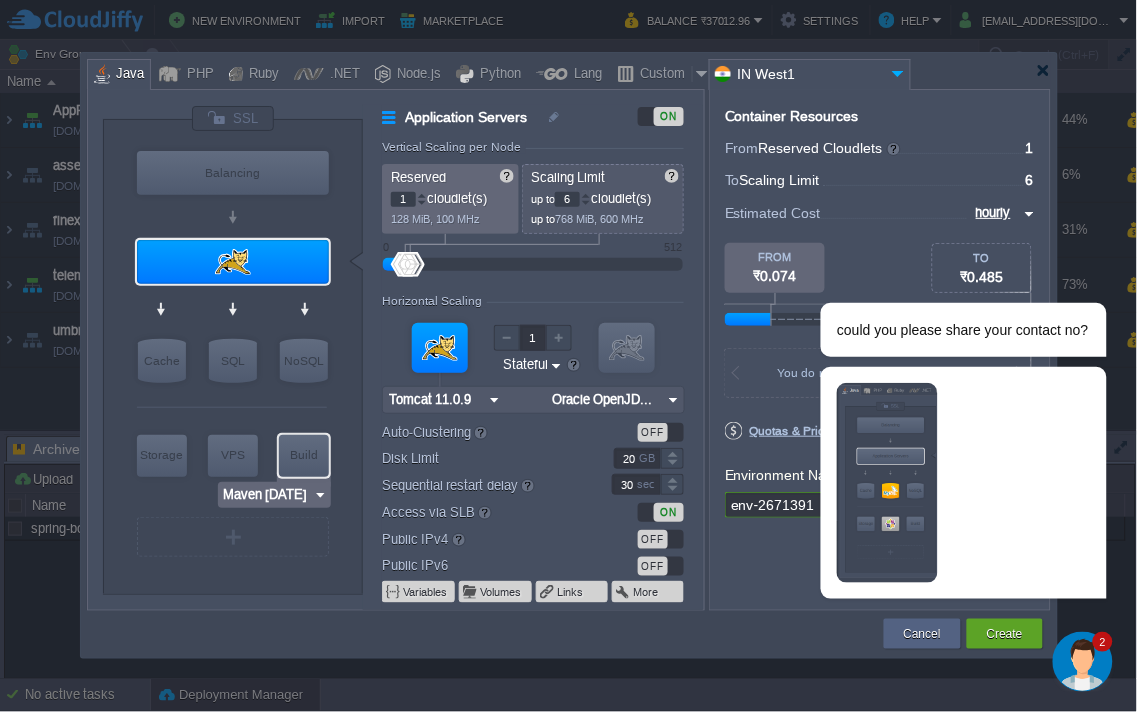 type on "MariaDB 11.8.2" 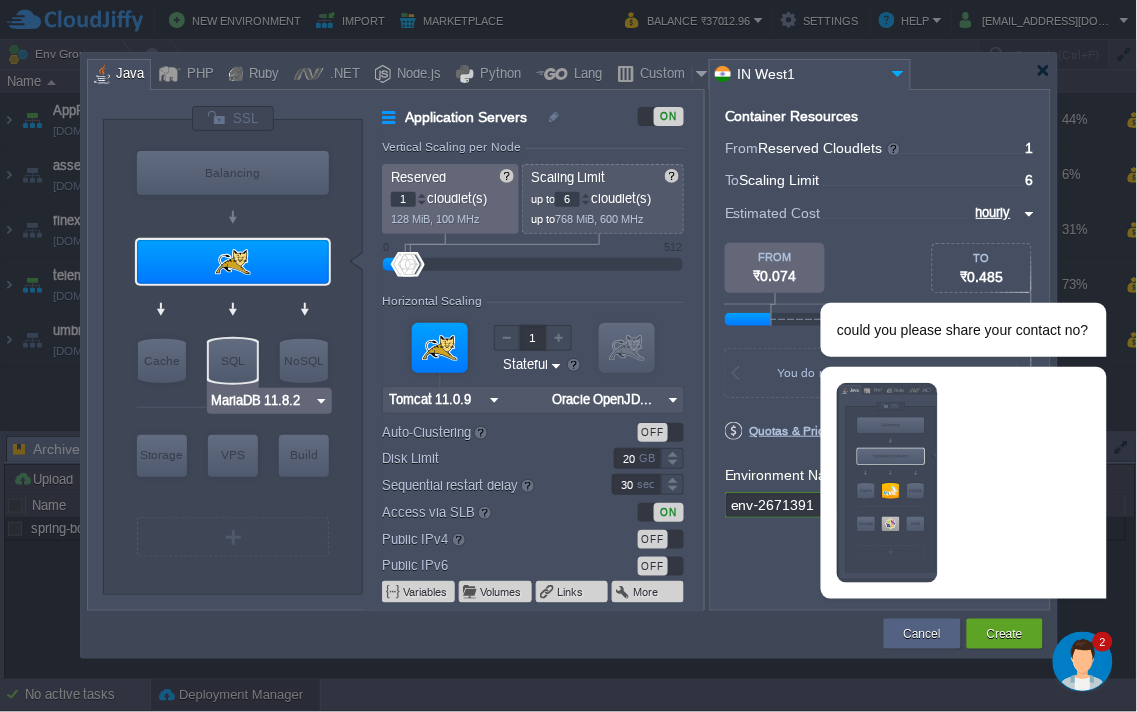 click on "SQL" at bounding box center [233, 361] 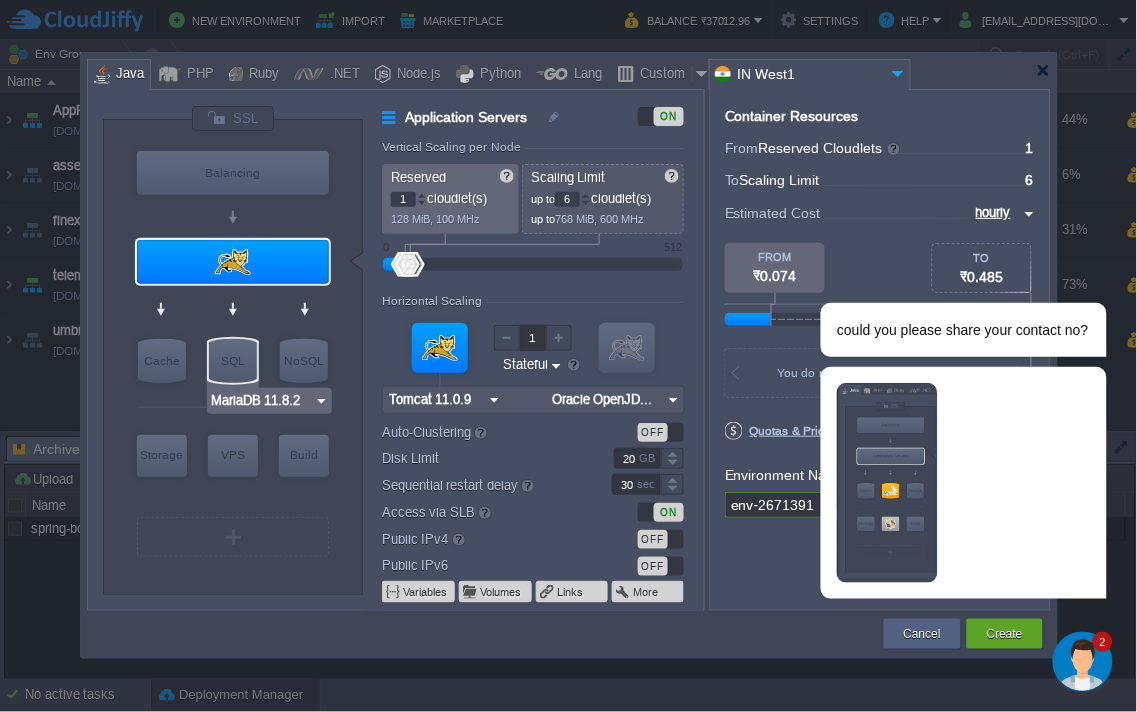 type on "11.8.2-almalin..." 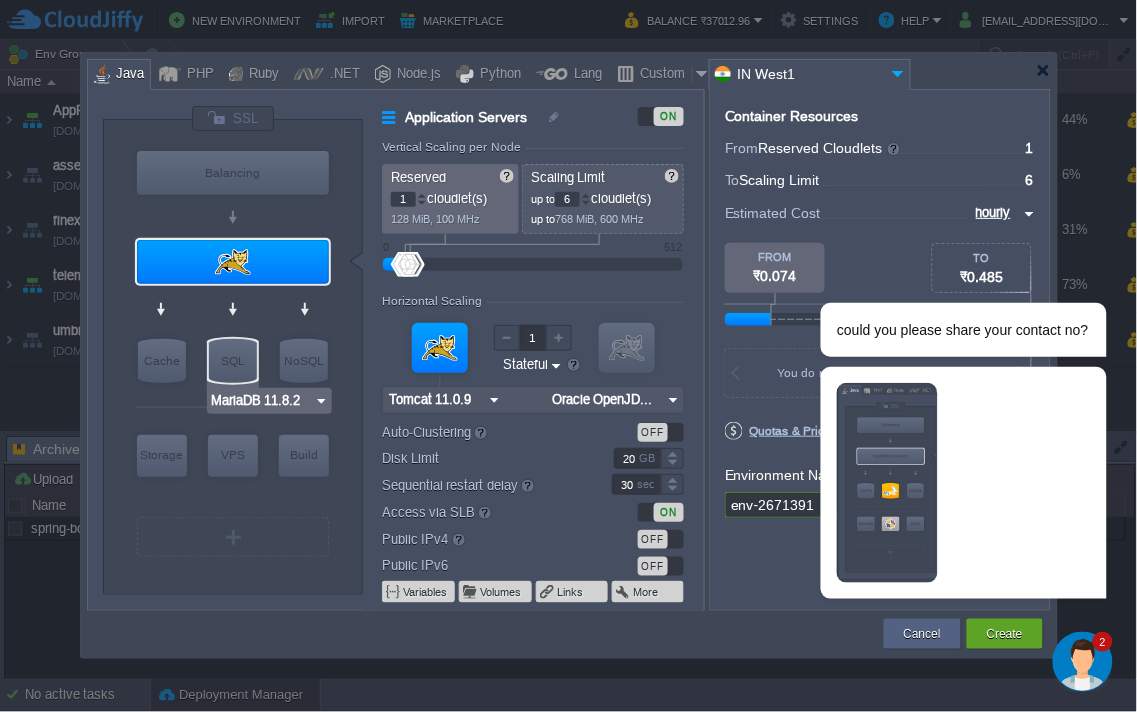 type on "Stateless" 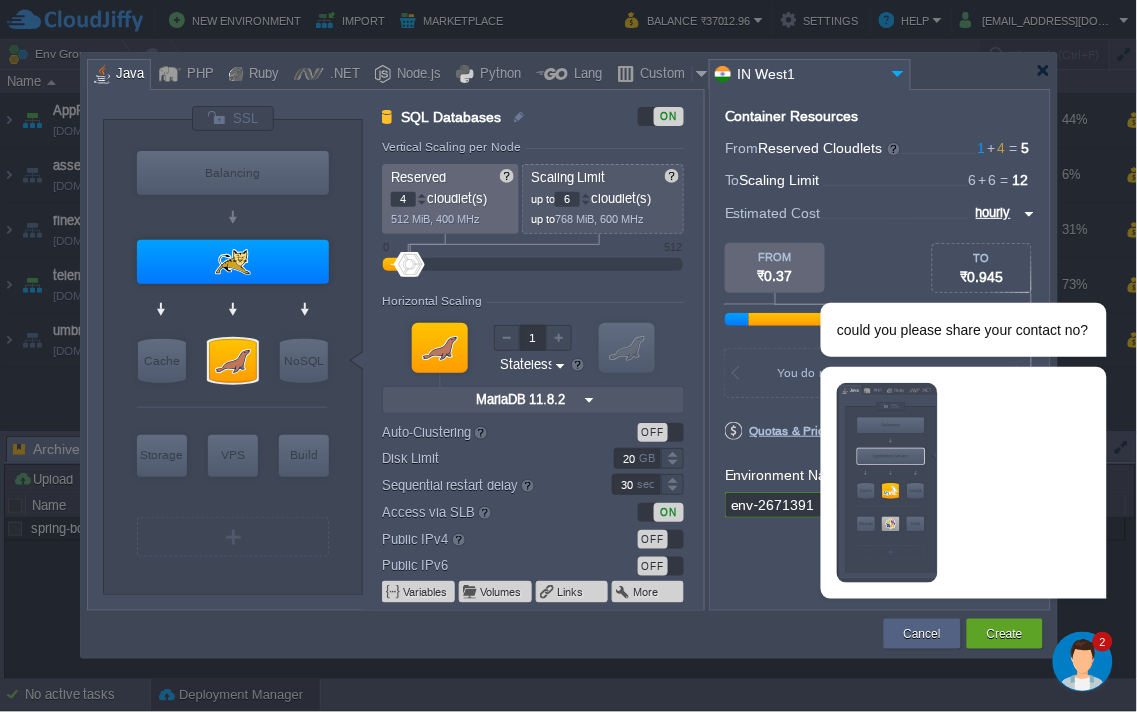 type on "AlmaLinux 9.6" 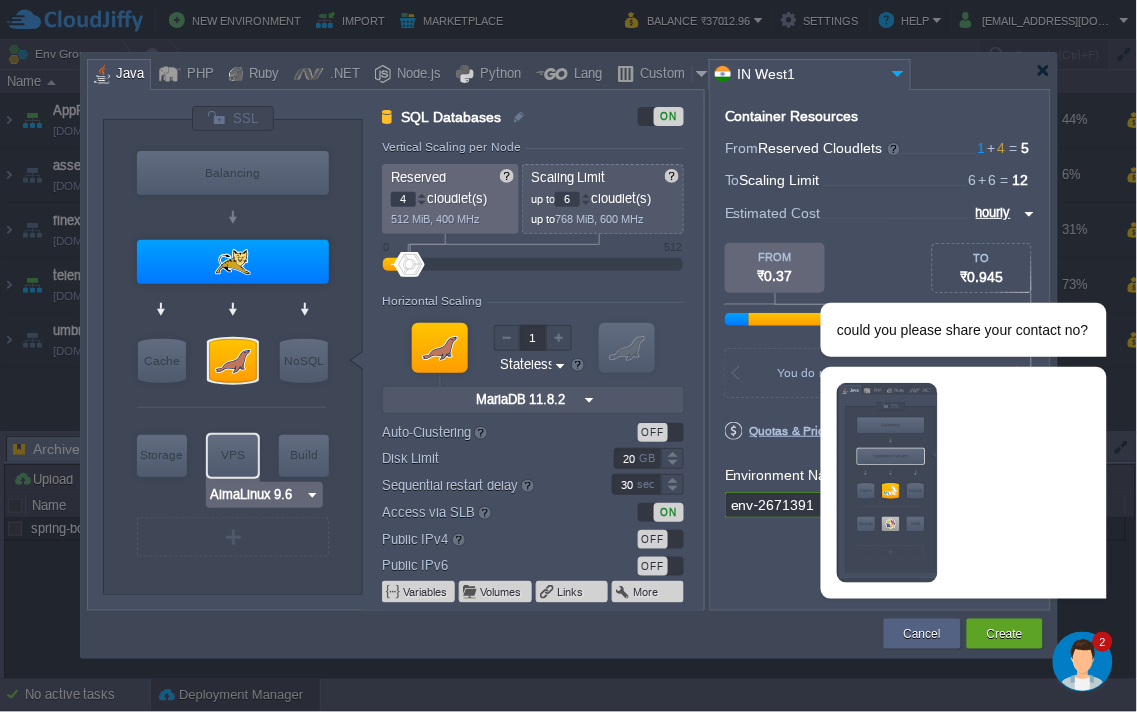 click on "VPS" at bounding box center [233, 455] 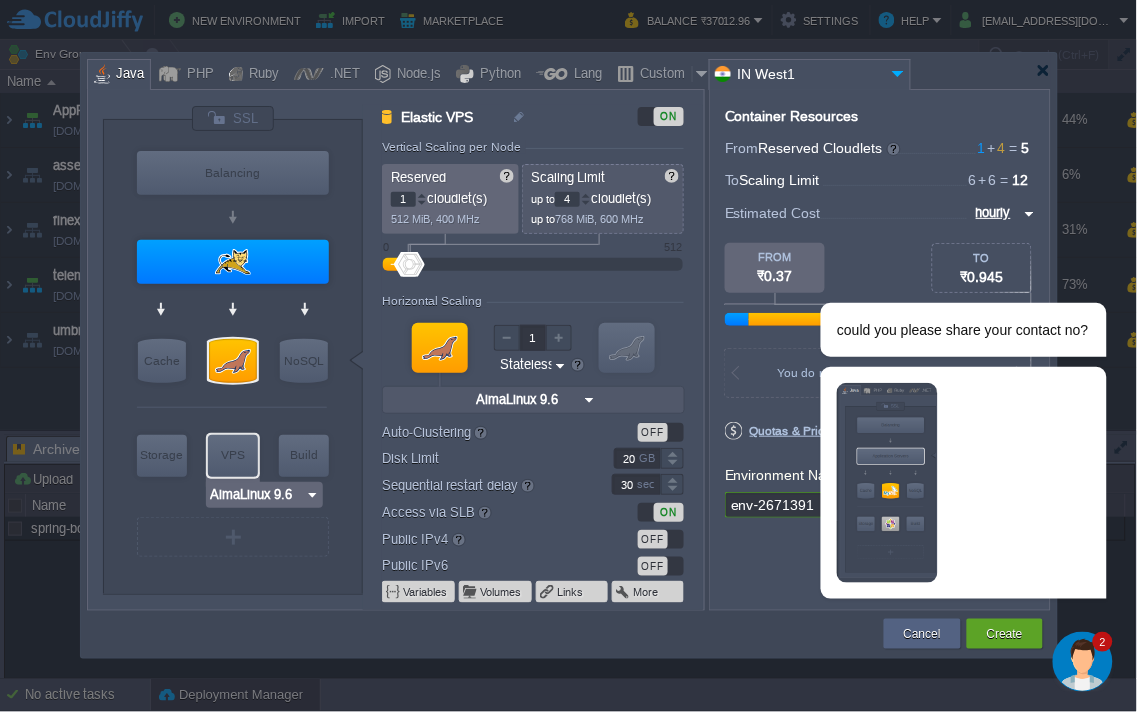 type on "Stateful" 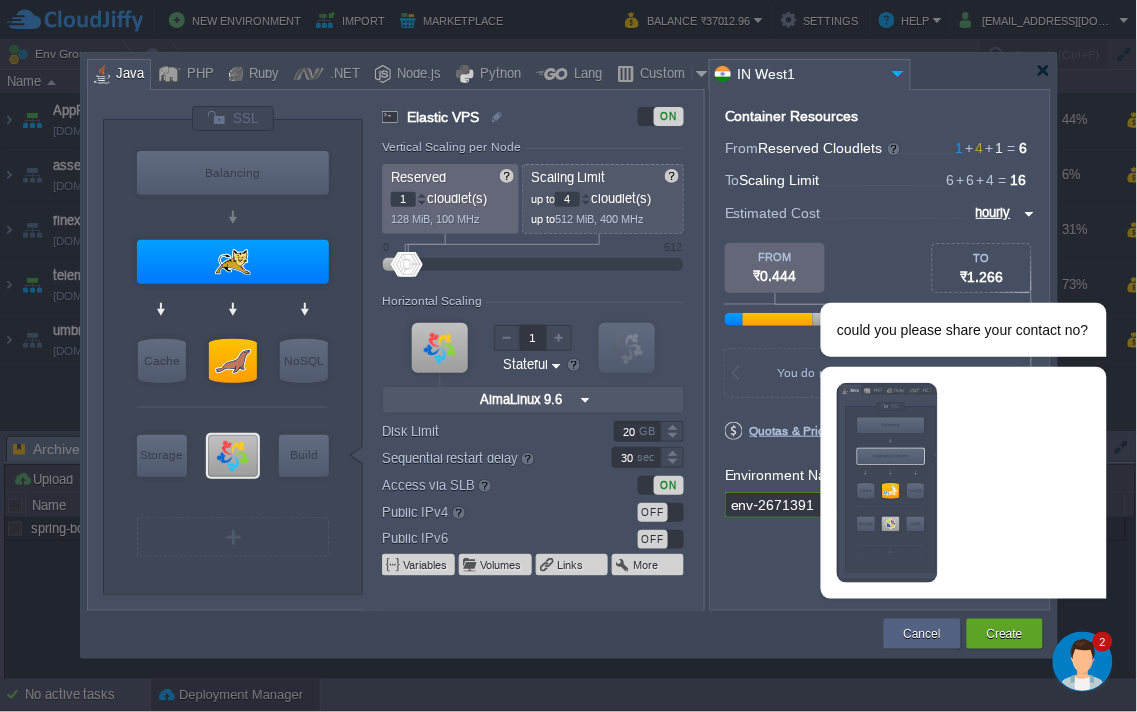 click at bounding box center (484, 634) 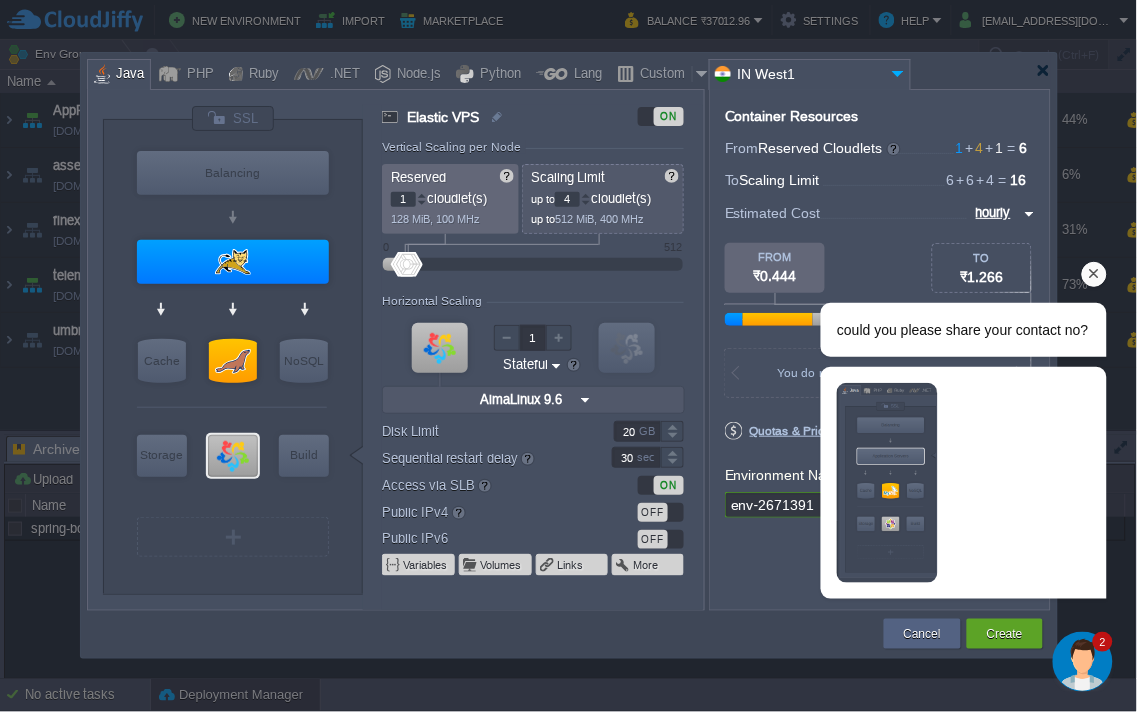 click at bounding box center [1094, 273] 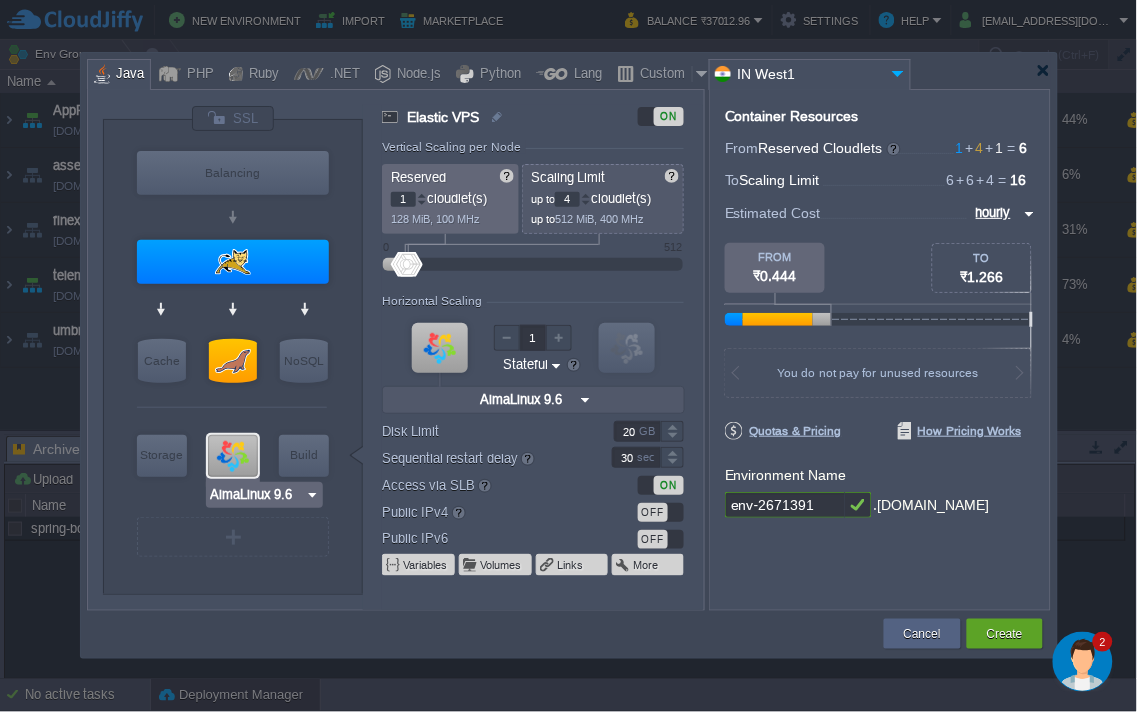 click at bounding box center [312, 495] 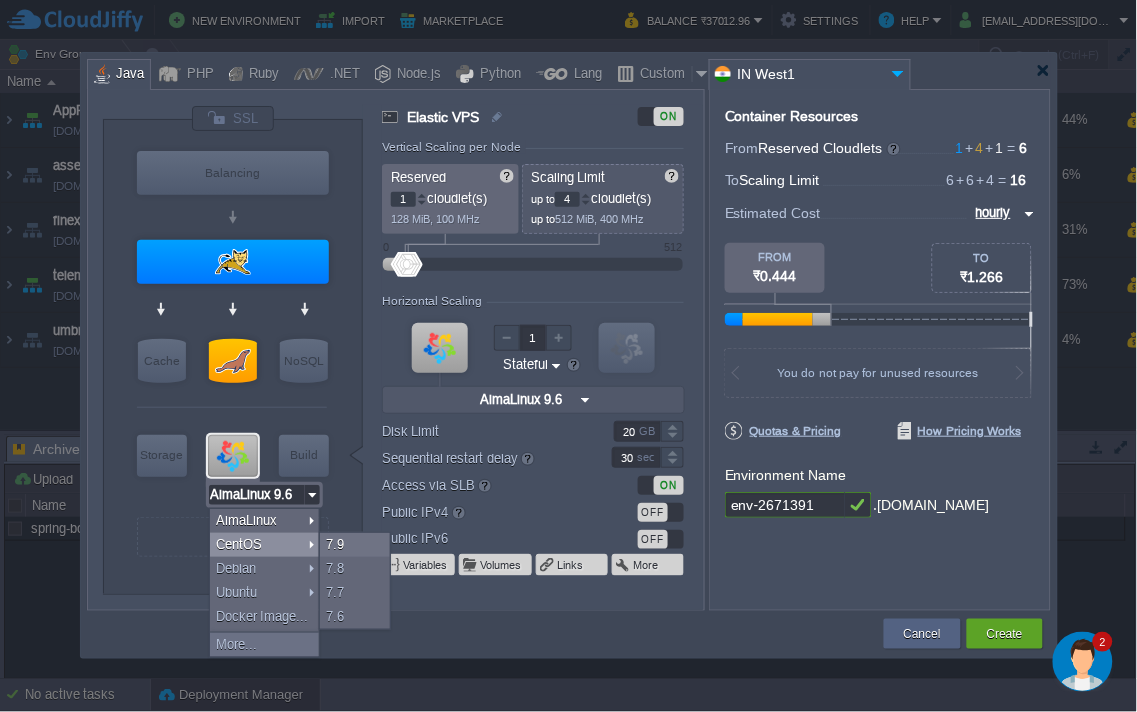 click on "CentOS" at bounding box center (264, 545) 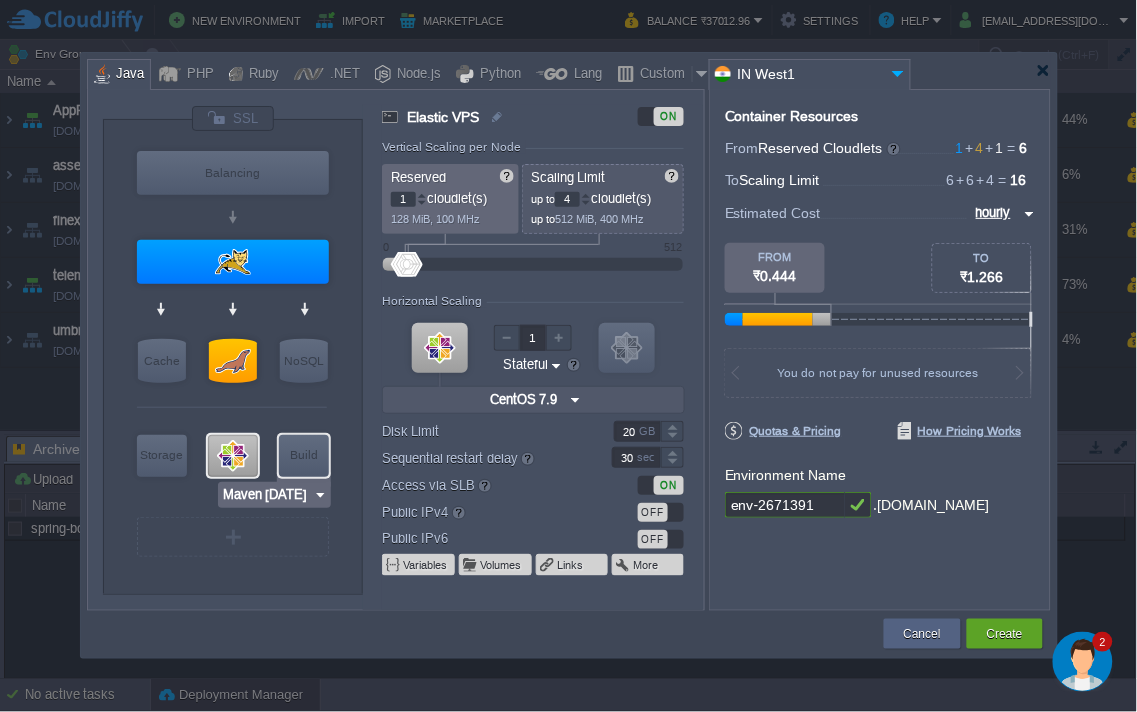 type on "MariaDB 11.8.2" 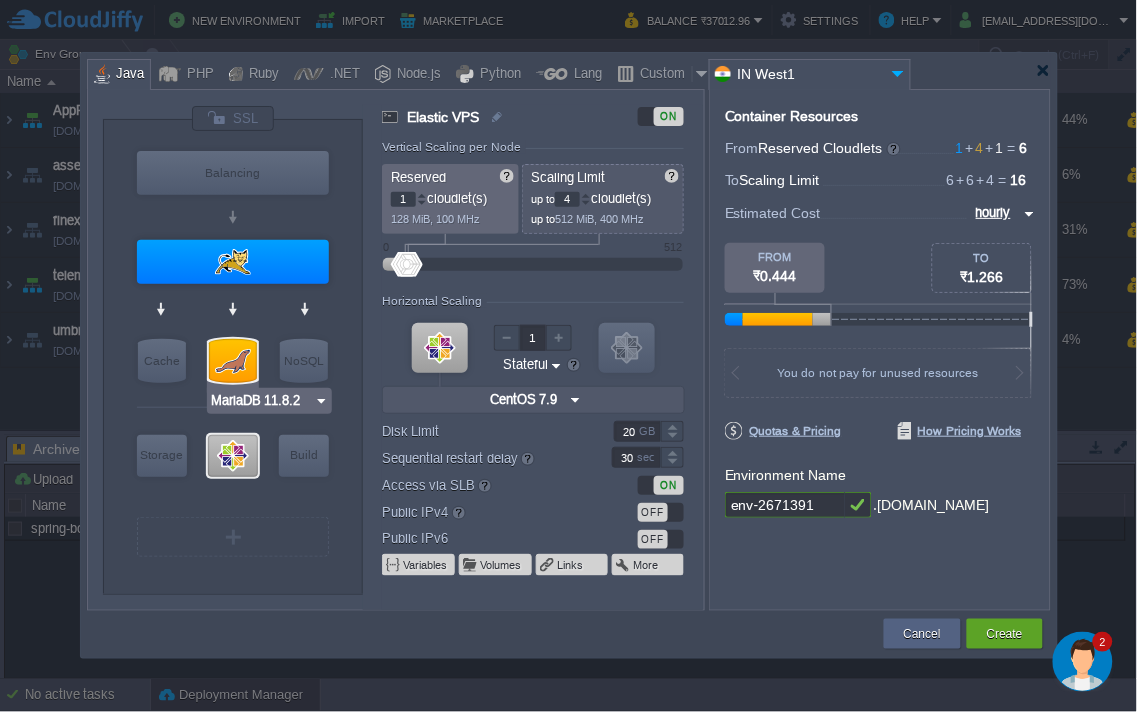 click at bounding box center (321, 401) 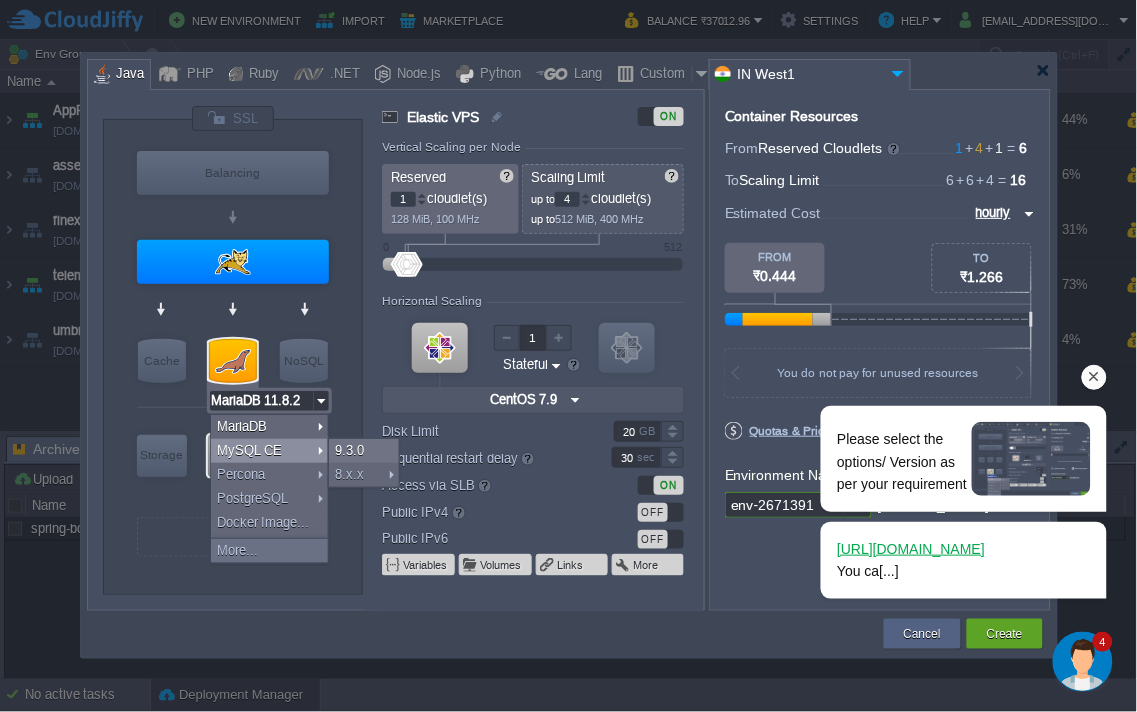 drag, startPoint x: 868, startPoint y: 548, endPoint x: 872, endPoint y: 644, distance: 96.0833 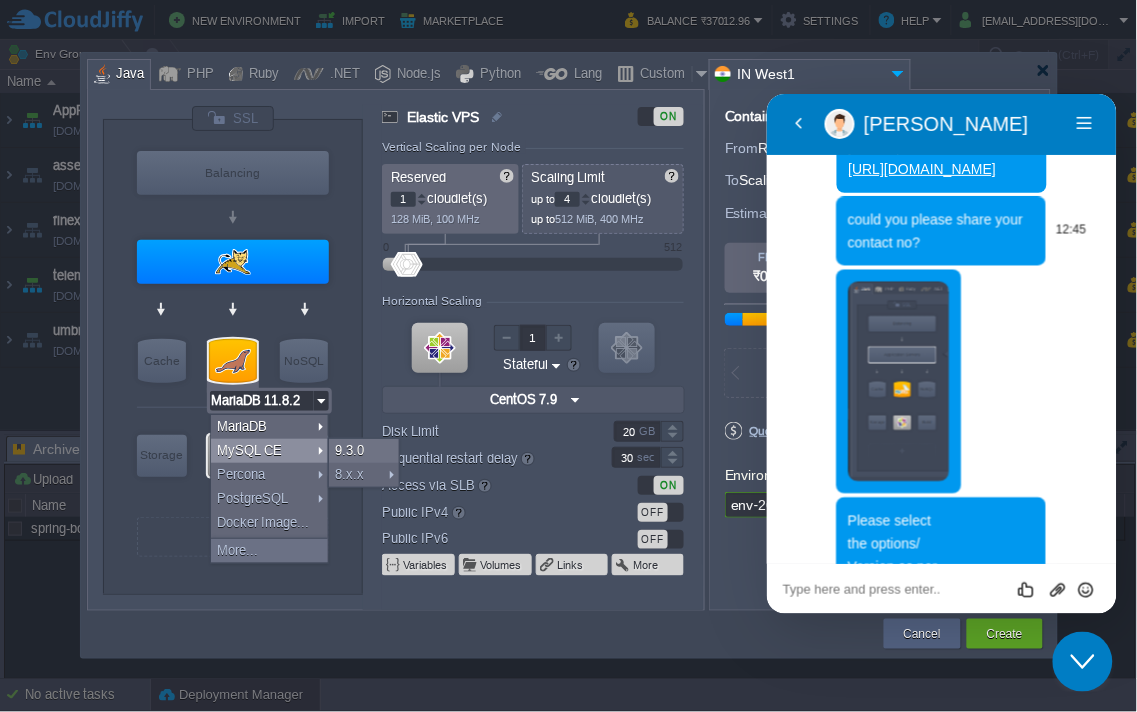 scroll, scrollTop: 1026, scrollLeft: 0, axis: vertical 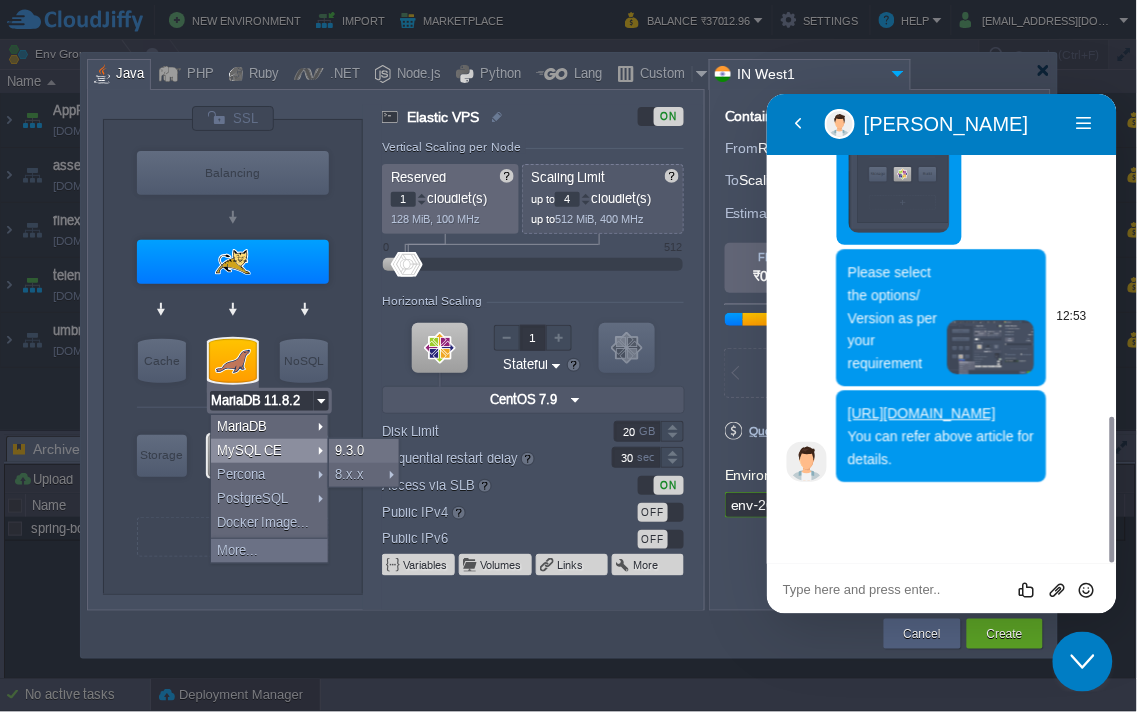 click at bounding box center (991, 346) 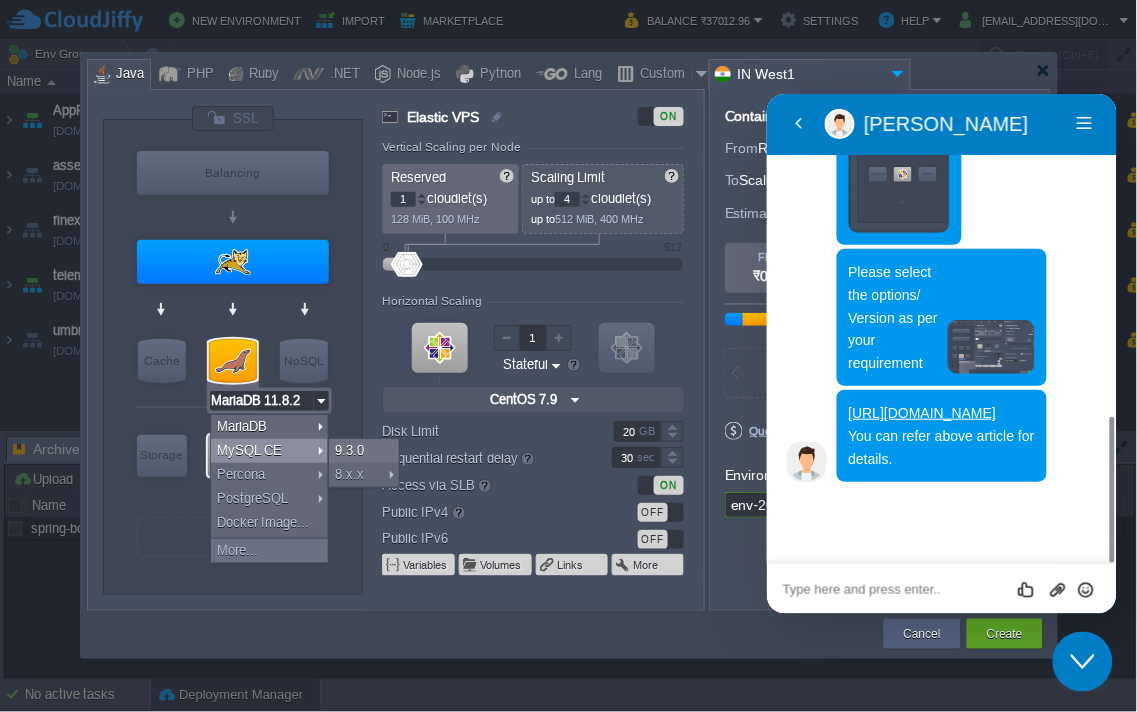 click at bounding box center (766, 93) 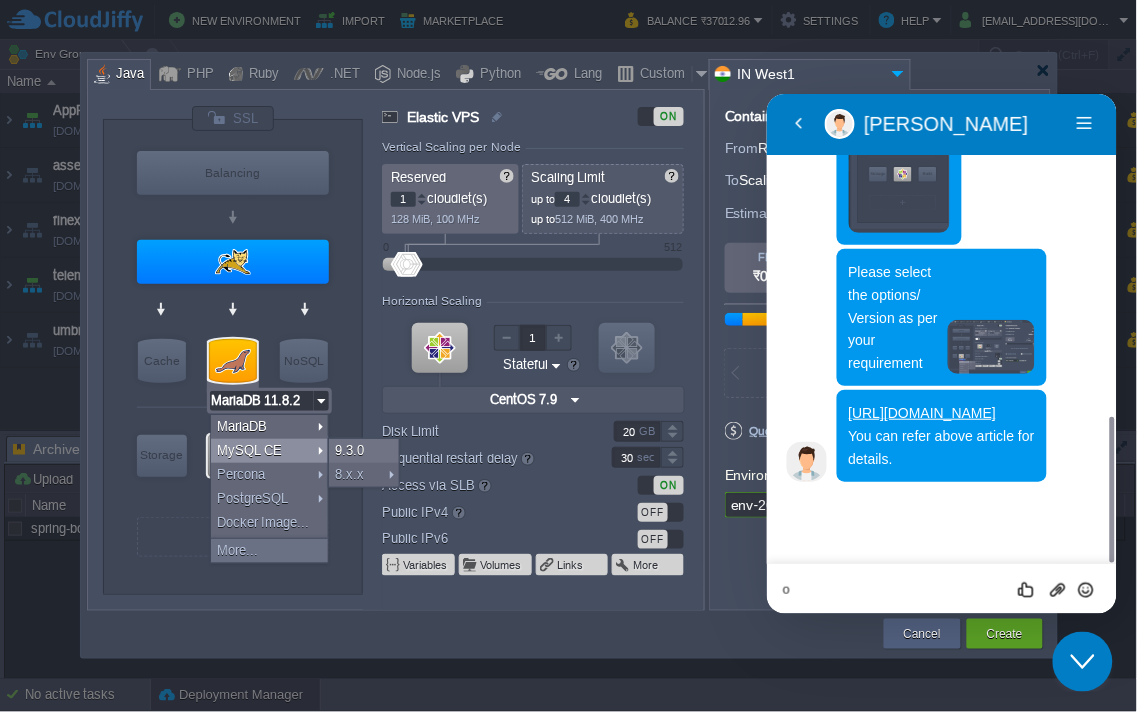 type on "ok" 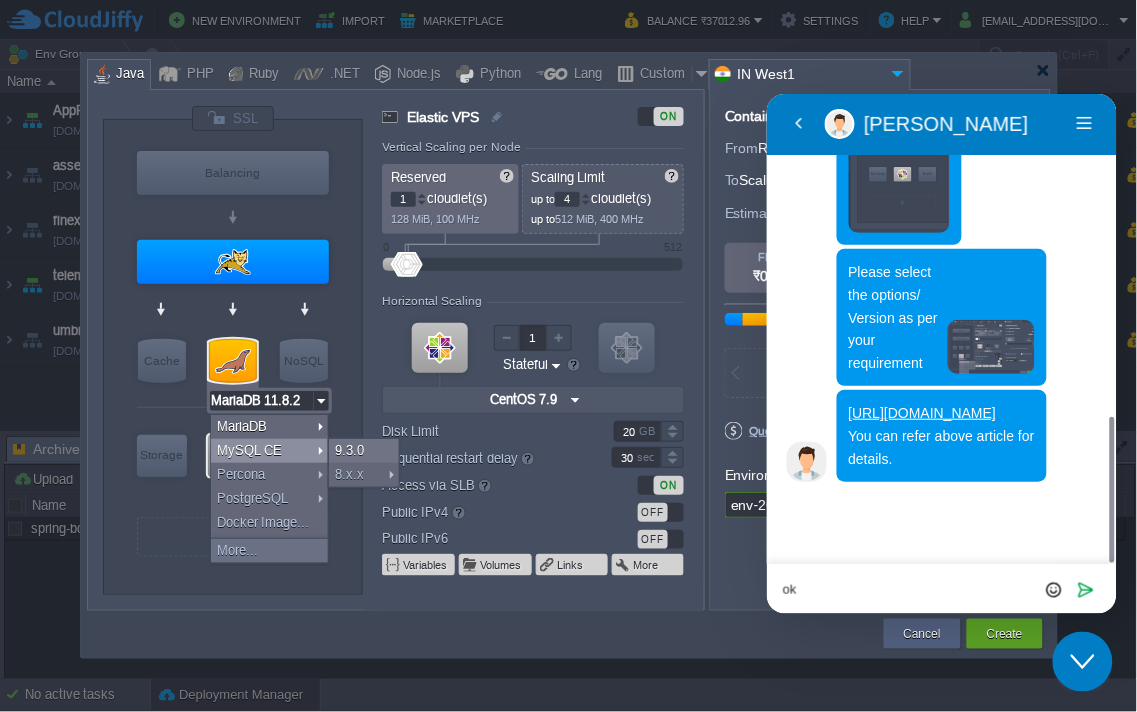 type 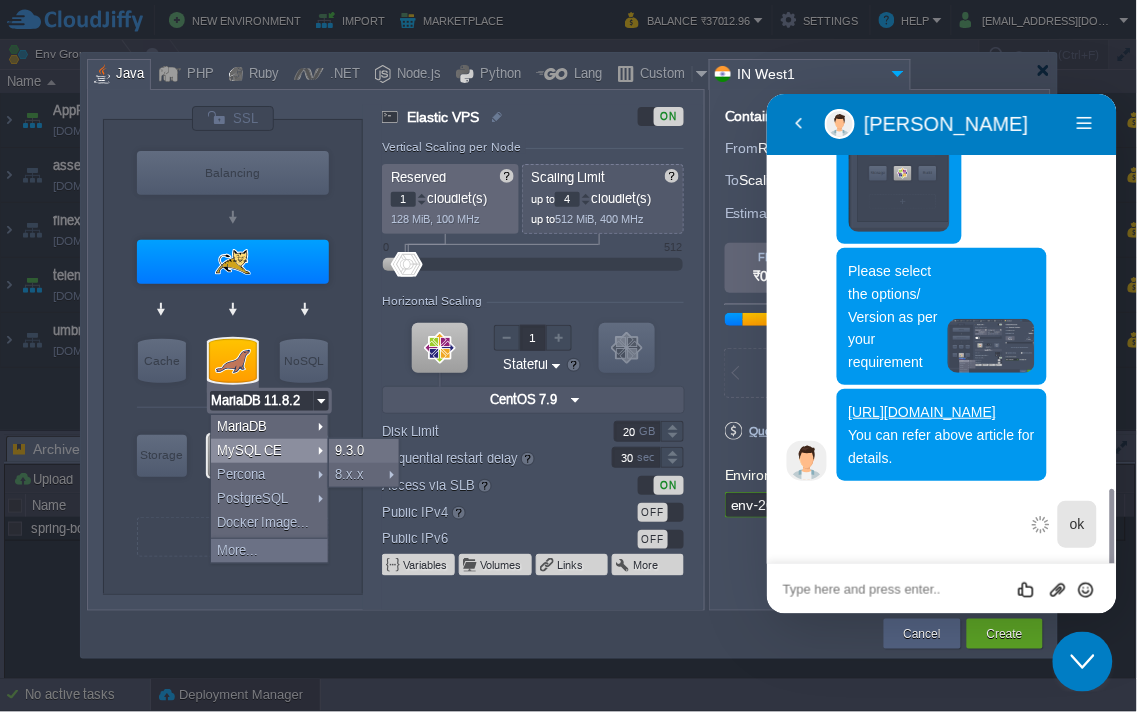 scroll, scrollTop: 1093, scrollLeft: 0, axis: vertical 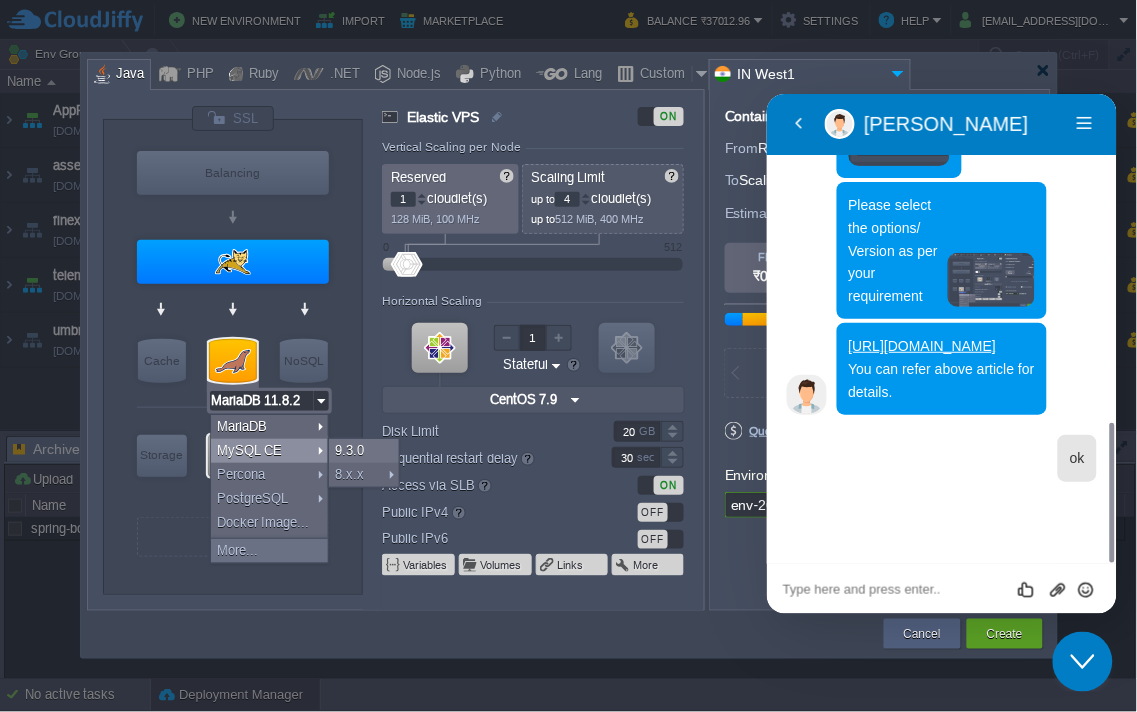 click on "Close Chat This icon closes the chat window." 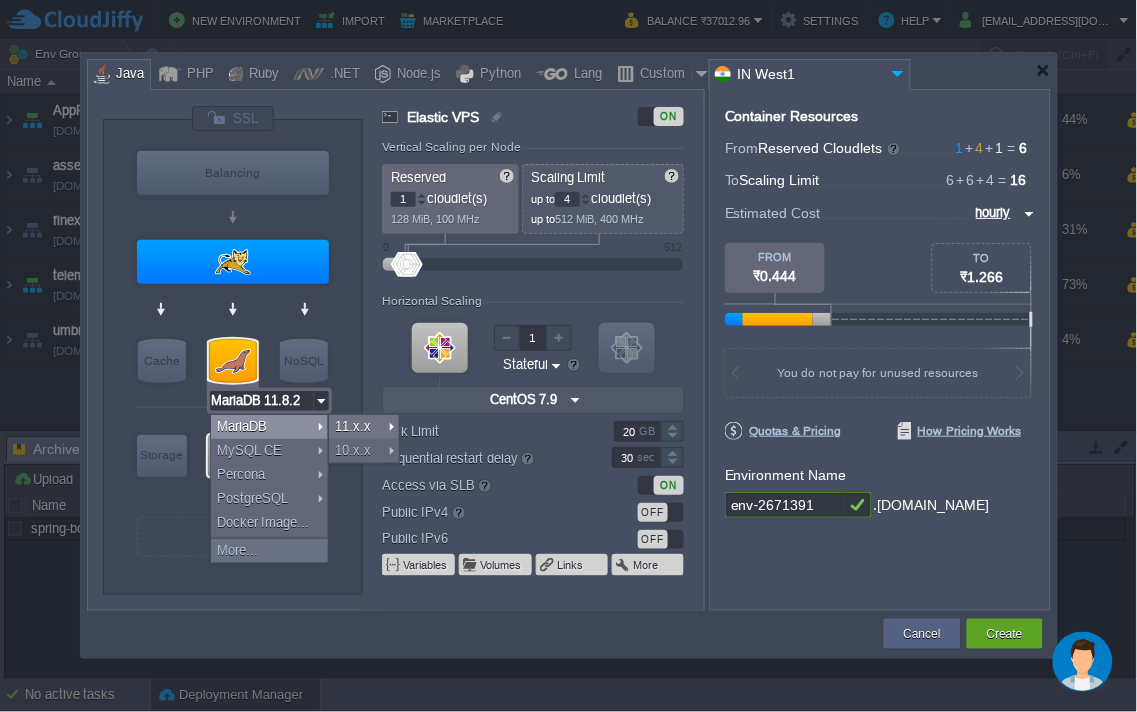 click at bounding box center [1082, 661] 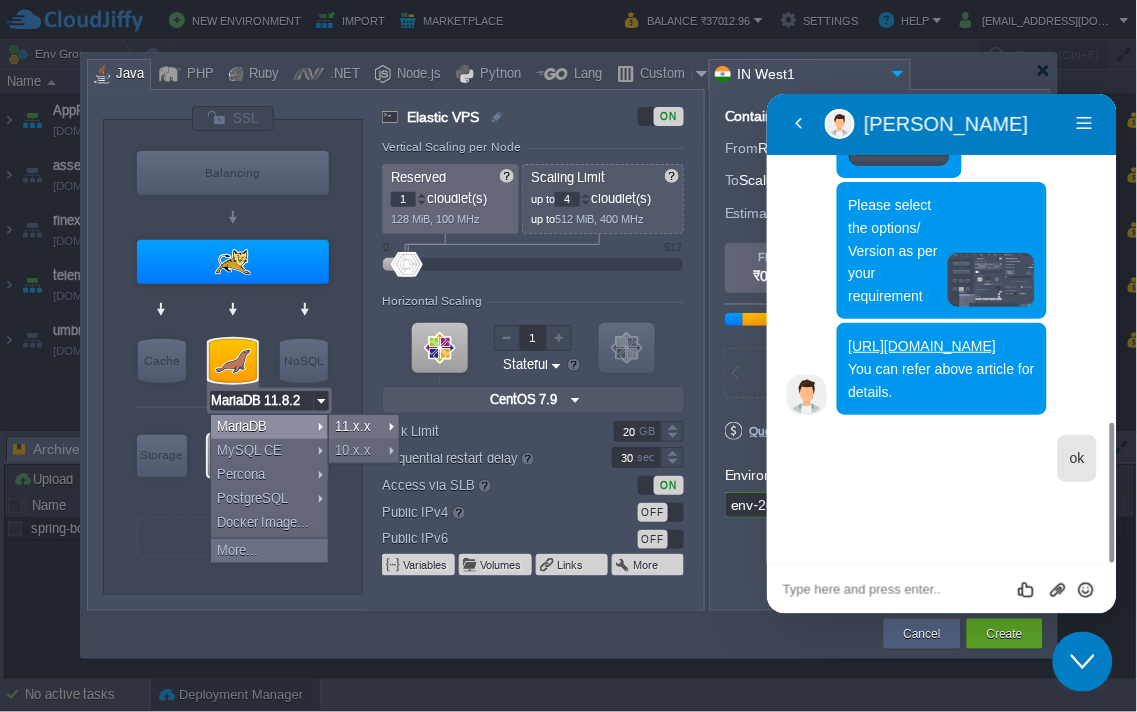 click at bounding box center (766, 93) 